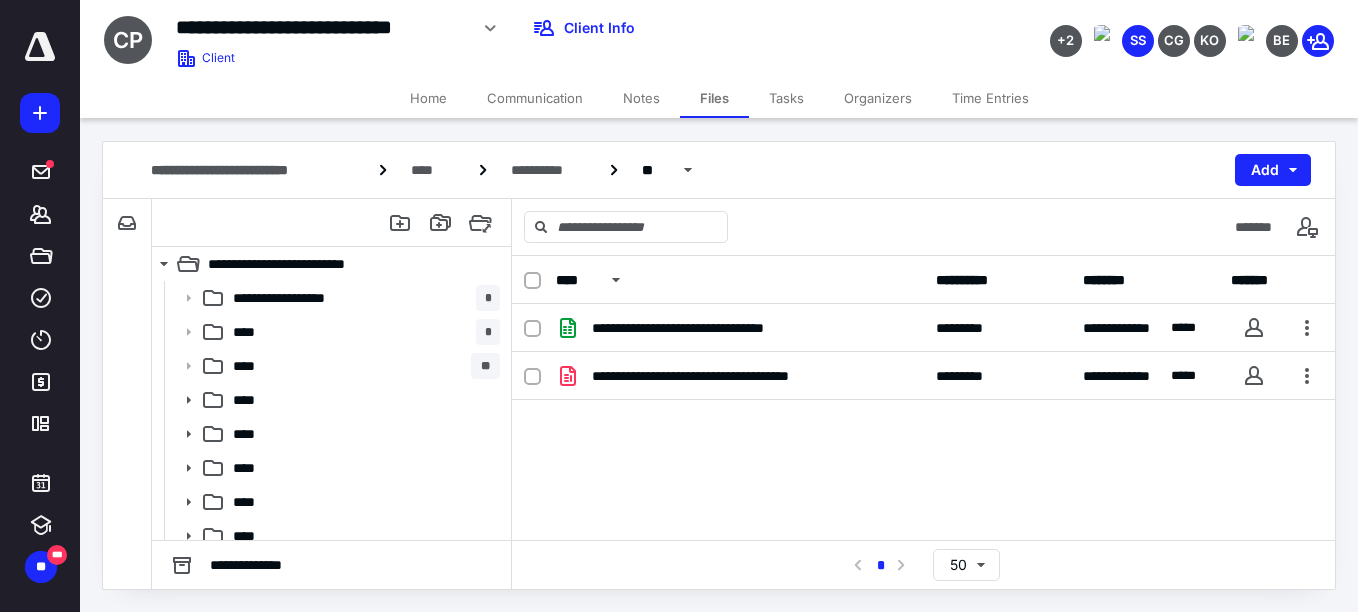 scroll, scrollTop: 0, scrollLeft: 0, axis: both 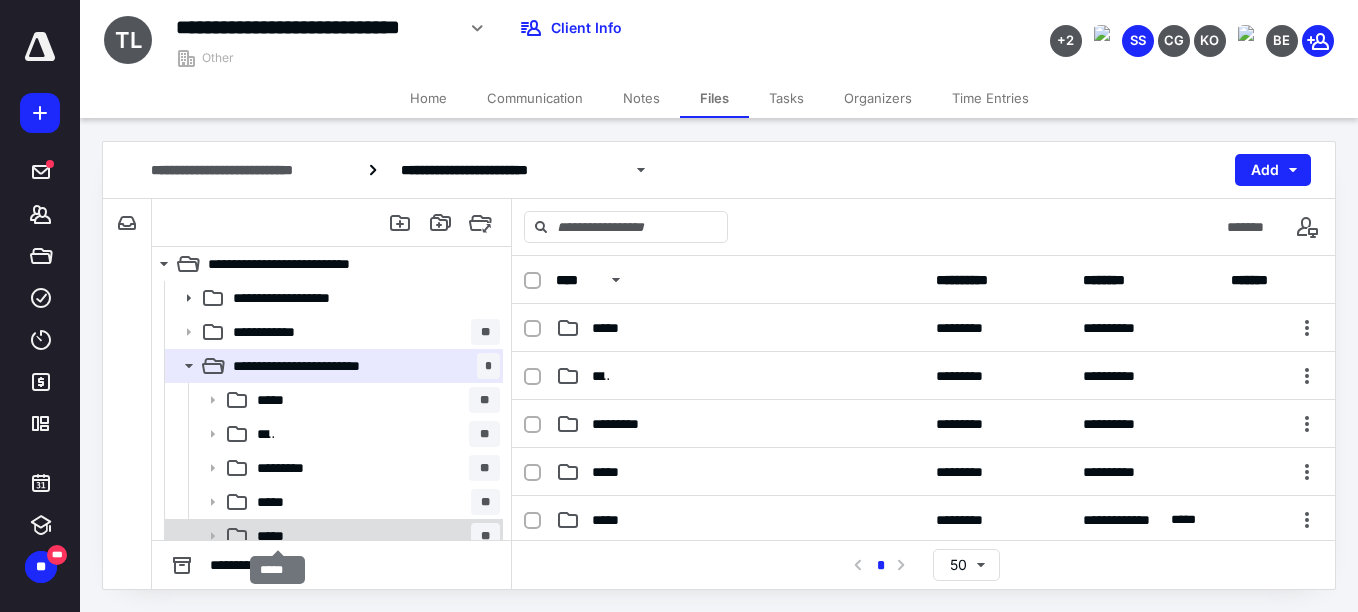 click on "*****" at bounding box center (277, 536) 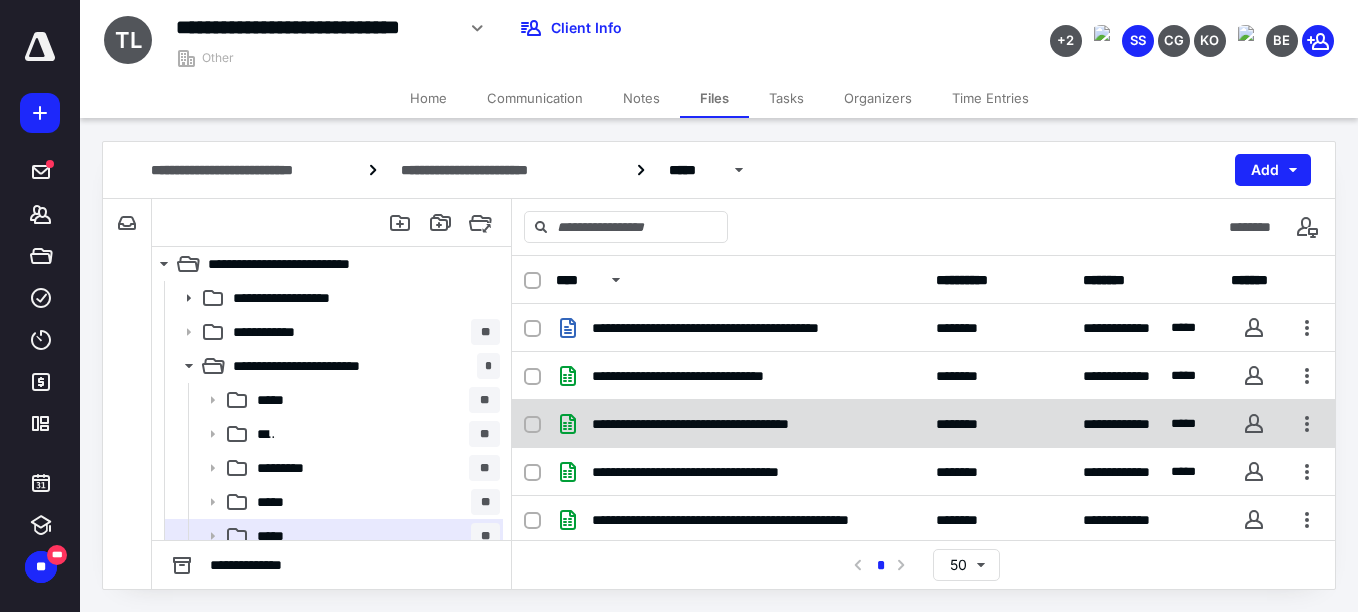 scroll, scrollTop: 100, scrollLeft: 0, axis: vertical 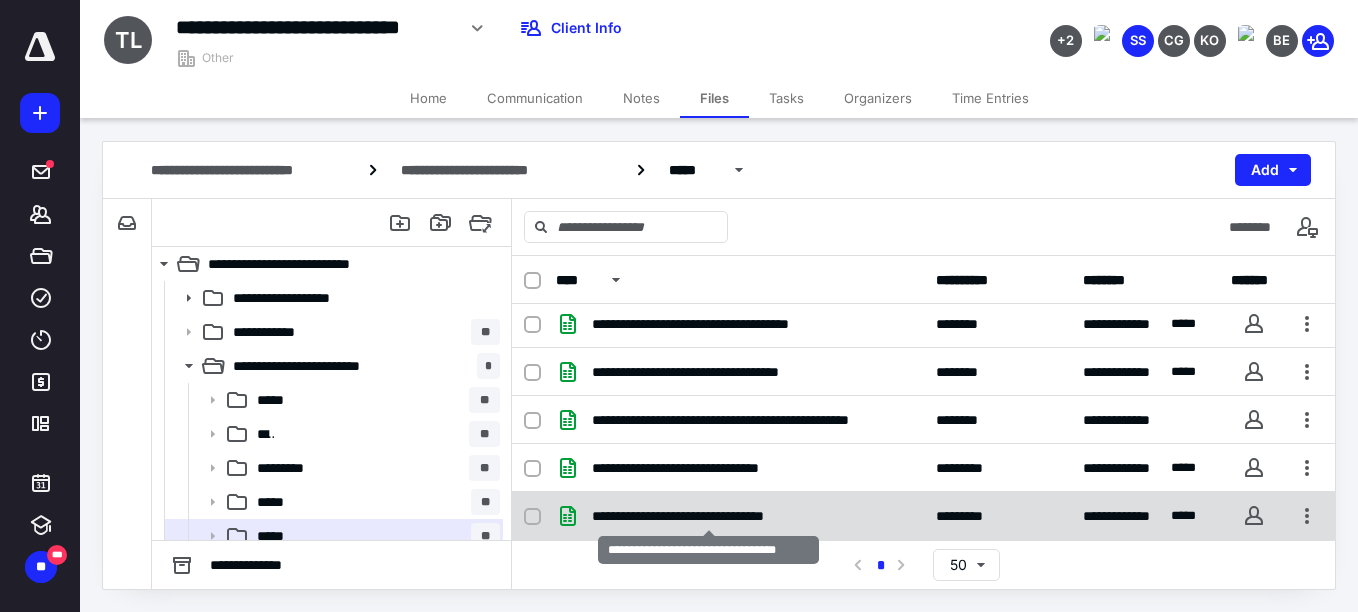 click on "**********" at bounding box center (708, 516) 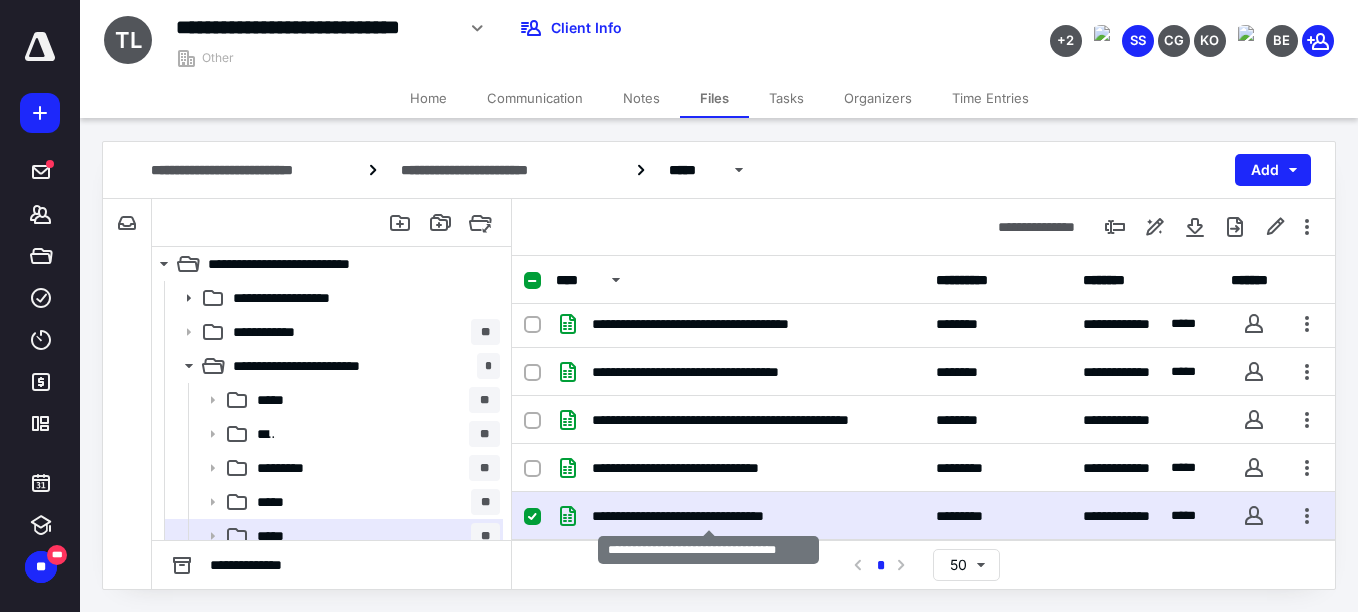 click on "**********" at bounding box center [708, 516] 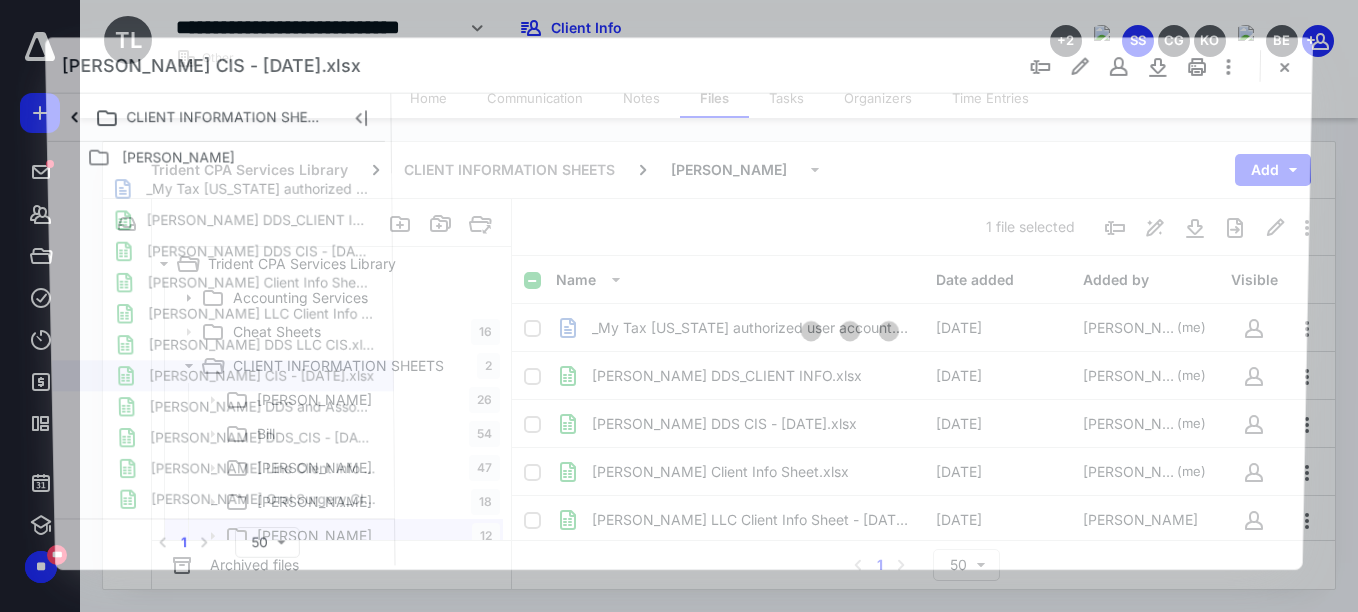 scroll, scrollTop: 100, scrollLeft: 0, axis: vertical 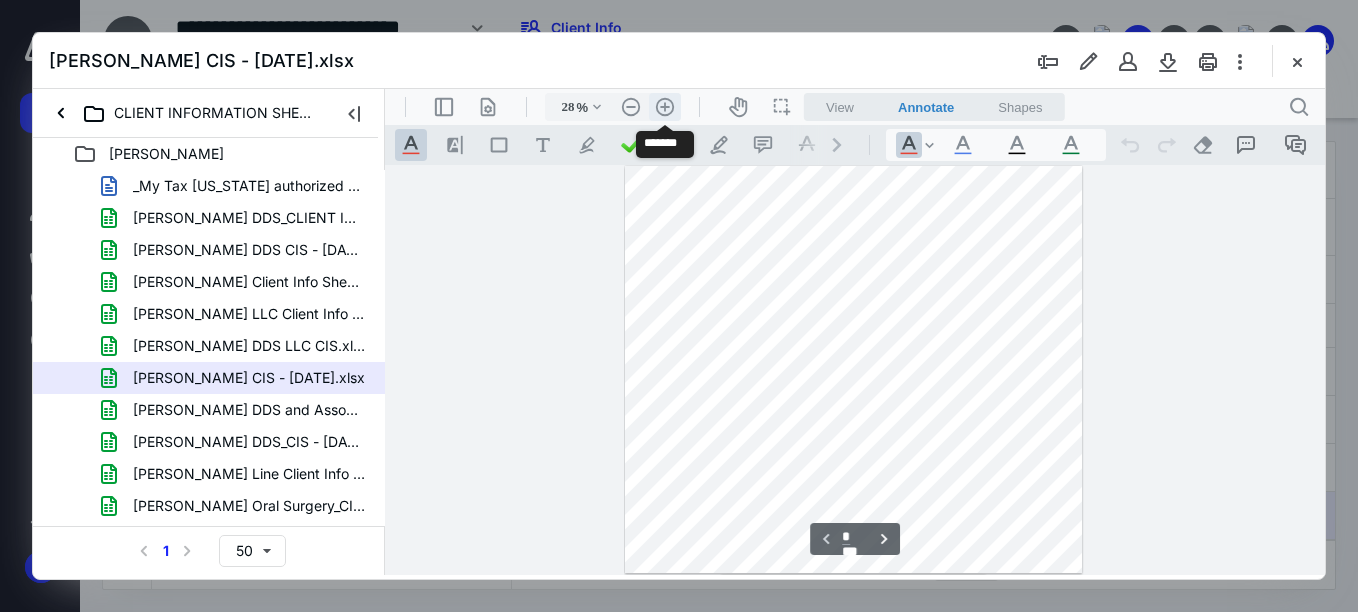 click on ".cls-1{fill:#abb0c4;} icon - header - zoom - in - line" at bounding box center (665, 107) 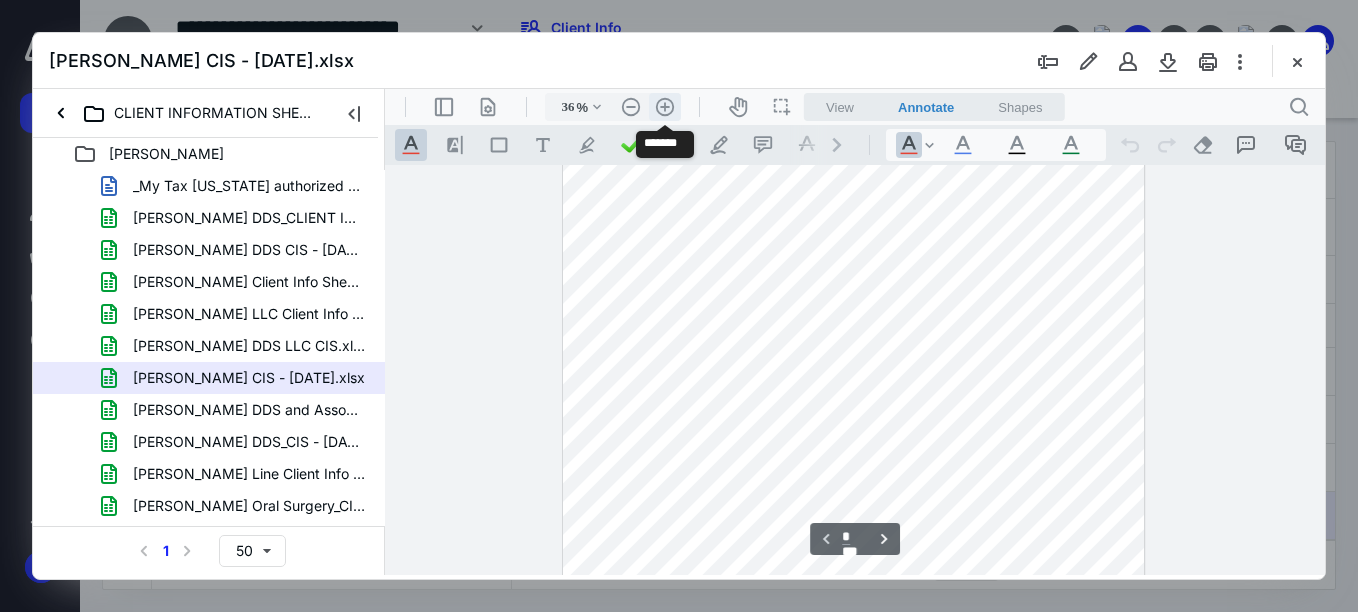 click on ".cls-1{fill:#abb0c4;} icon - header - zoom - in - line" at bounding box center [665, 107] 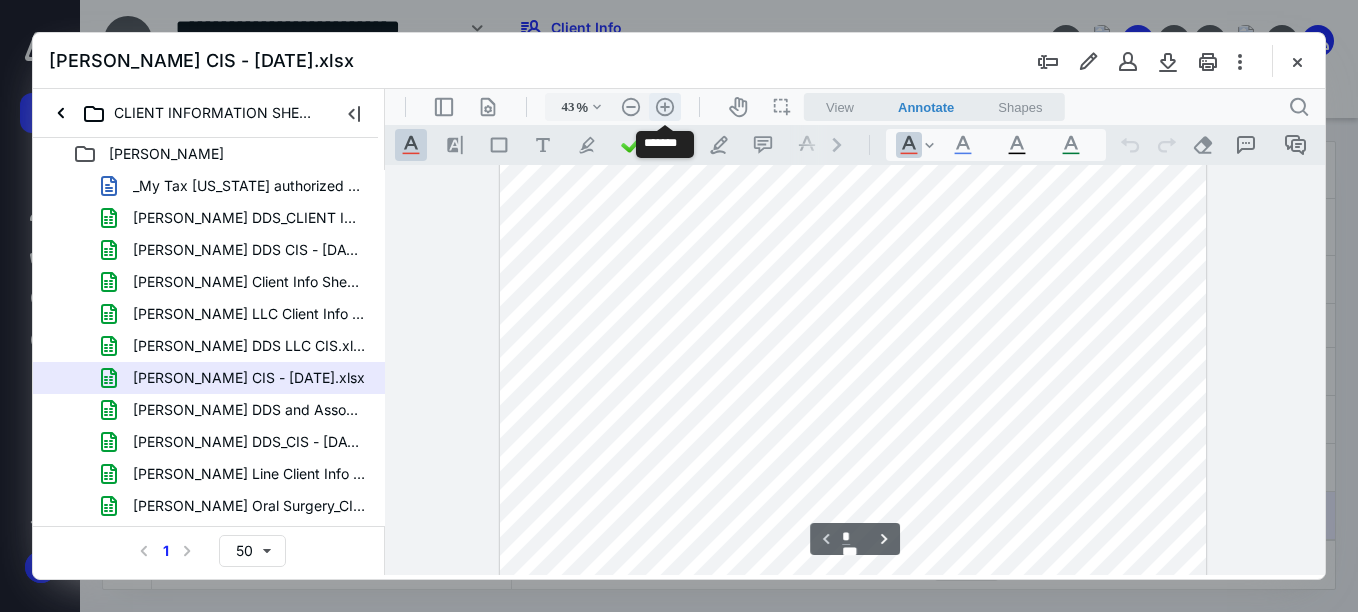 click on ".cls-1{fill:#abb0c4;} icon - header - zoom - in - line" at bounding box center [665, 107] 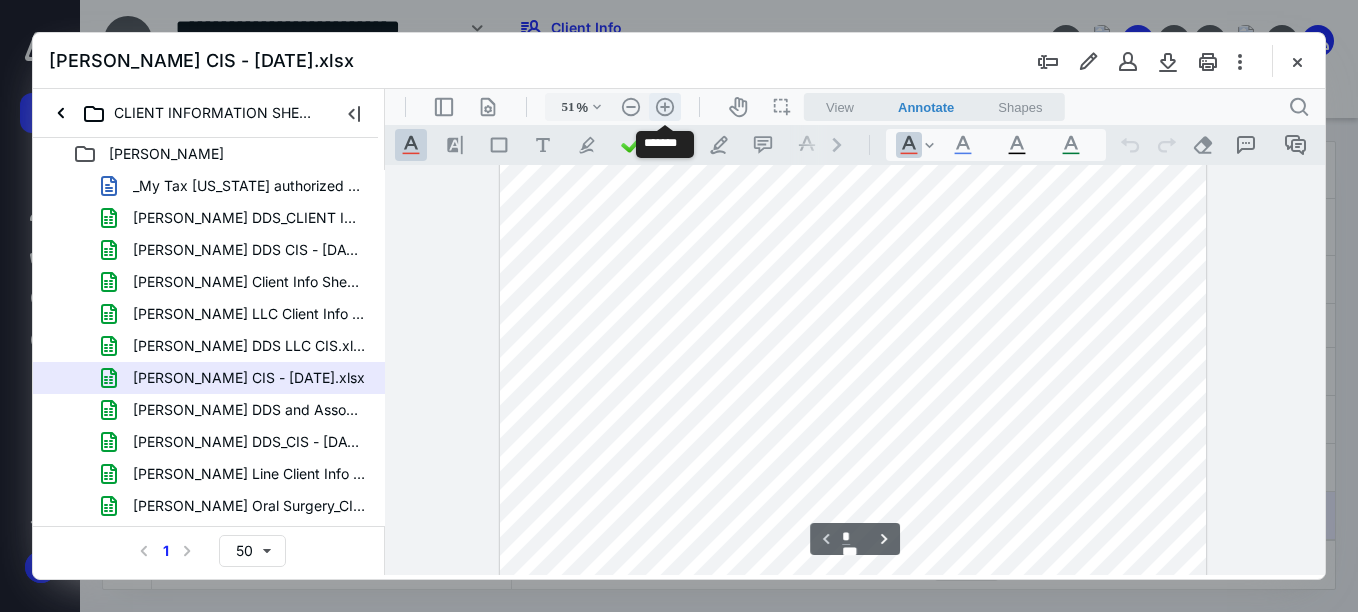 scroll, scrollTop: 138, scrollLeft: 0, axis: vertical 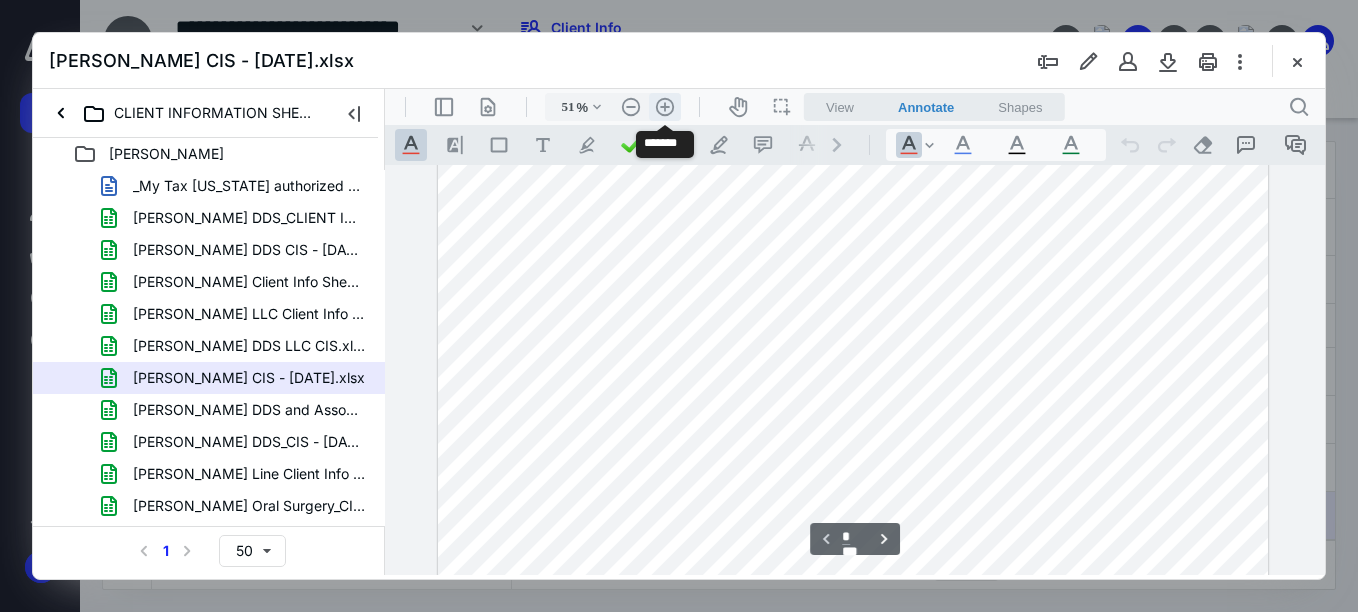 click on ".cls-1{fill:#abb0c4;} icon - header - zoom - in - line" at bounding box center [665, 107] 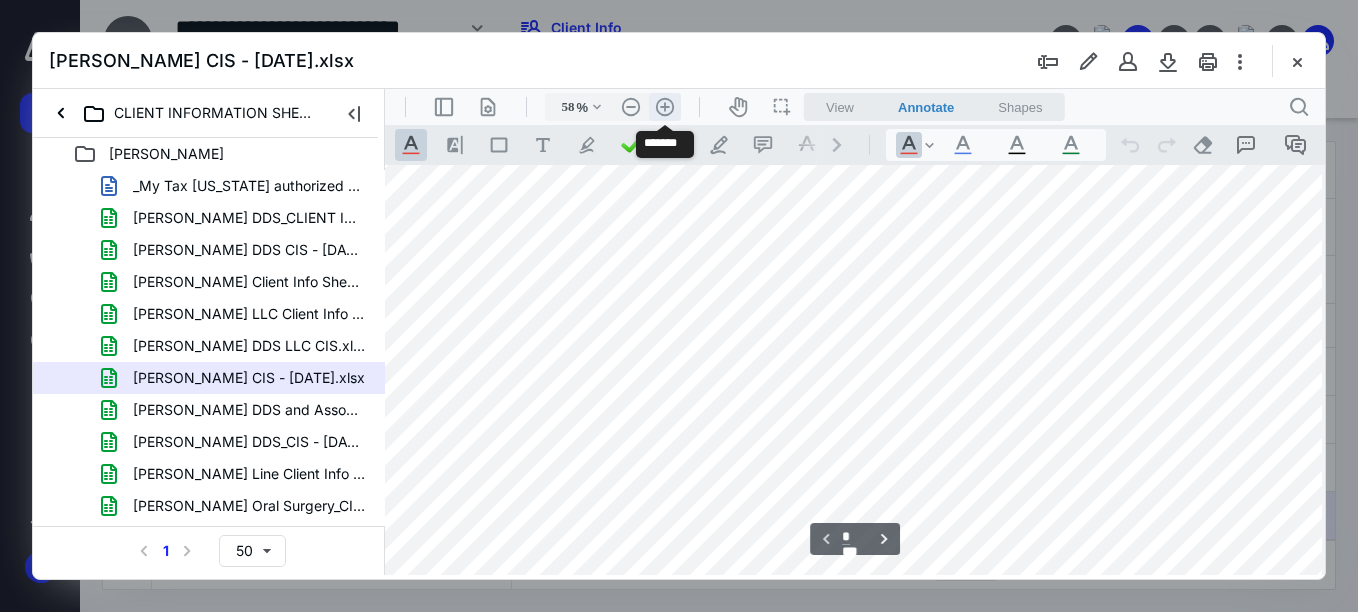 click on ".cls-1{fill:#abb0c4;} icon - header - zoom - in - line" at bounding box center (665, 107) 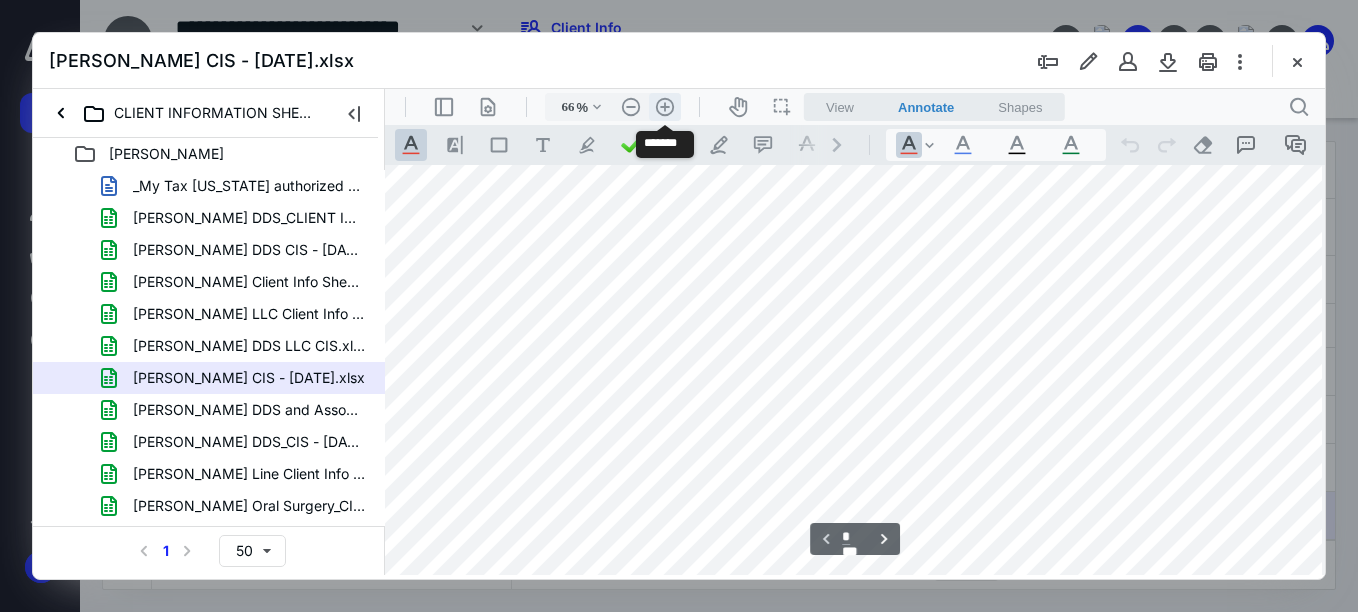 click on ".cls-1{fill:#abb0c4;} icon - header - zoom - in - line" at bounding box center [665, 107] 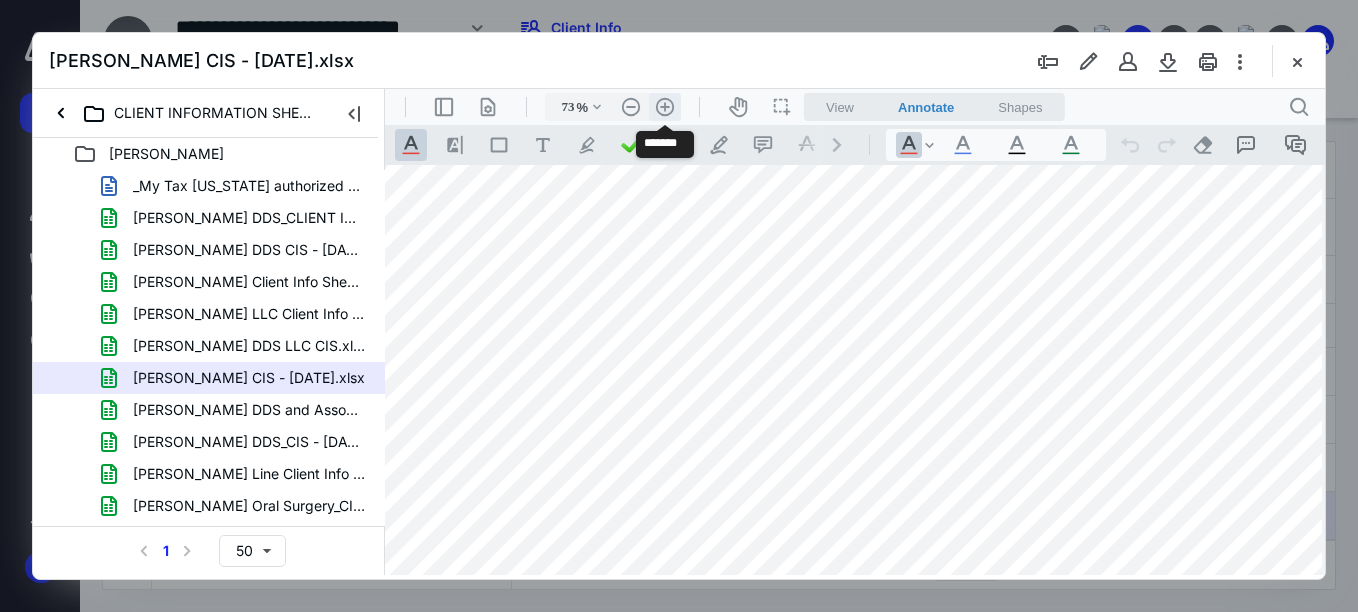click on ".cls-1{fill:#abb0c4;} icon - header - zoom - in - line" at bounding box center (665, 107) 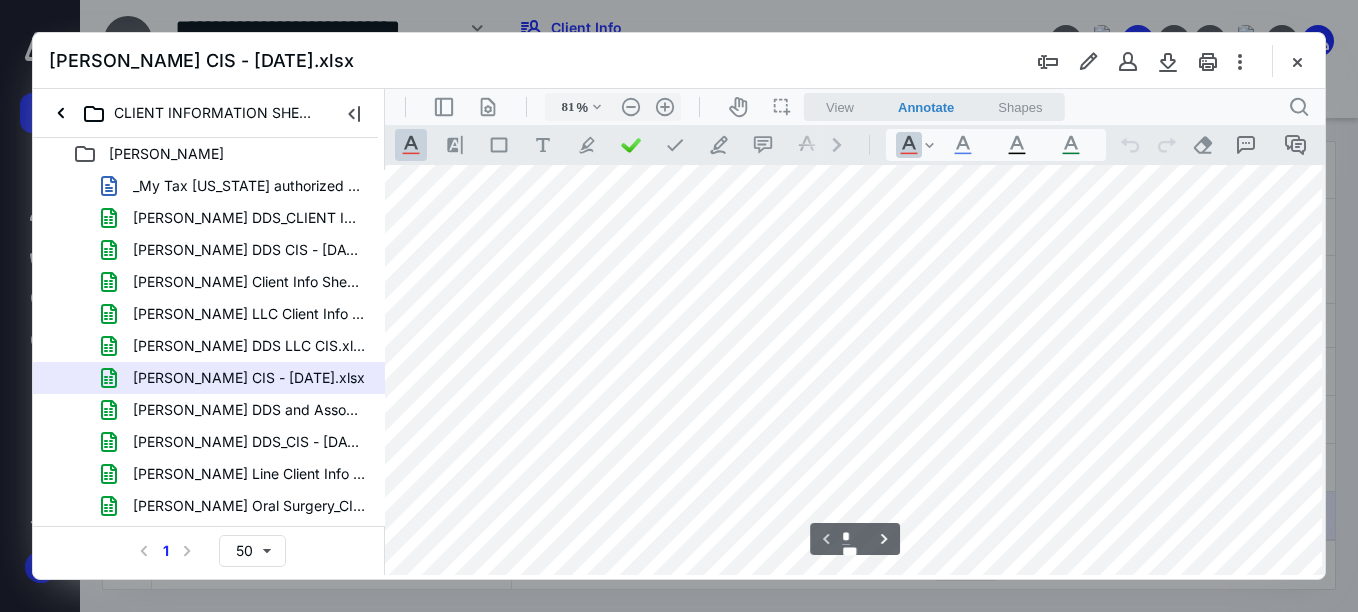 scroll, scrollTop: 722, scrollLeft: 204, axis: both 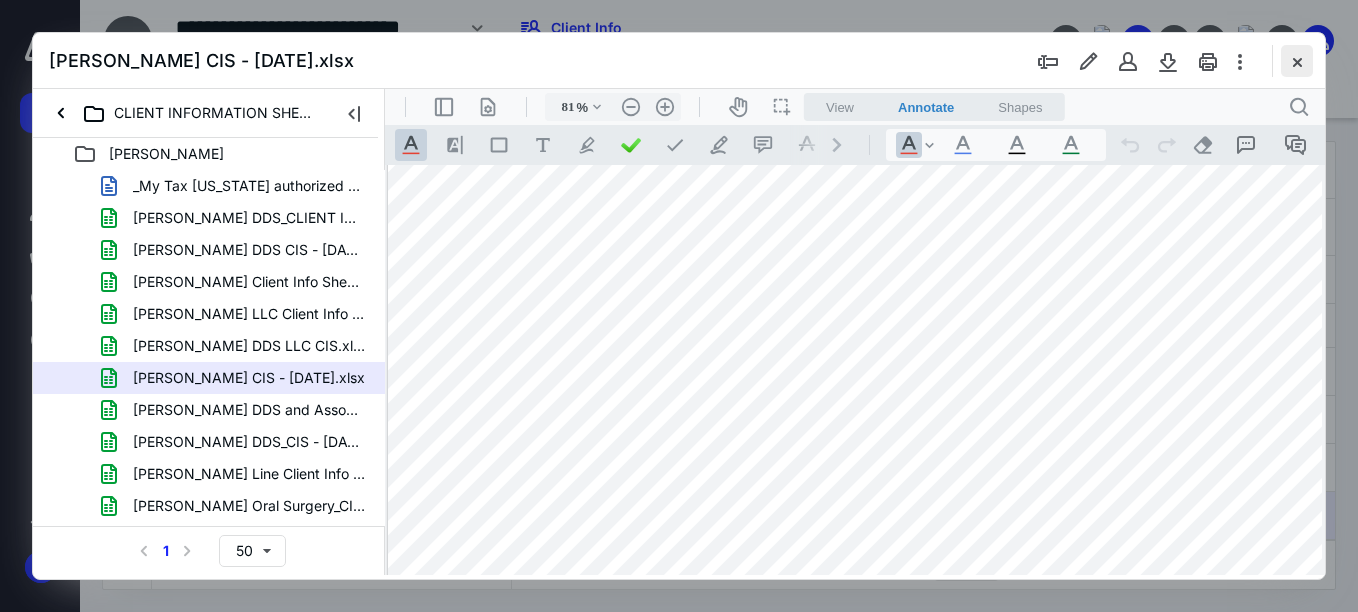 click at bounding box center (1297, 61) 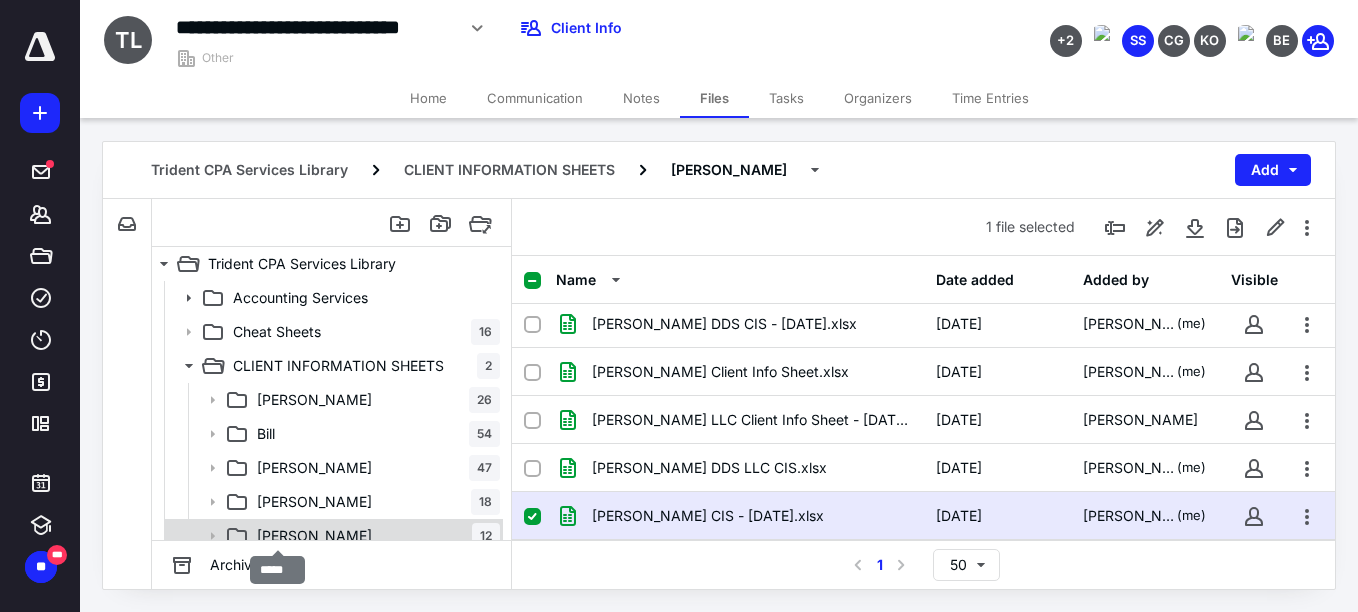 click on "[PERSON_NAME]" at bounding box center (314, 536) 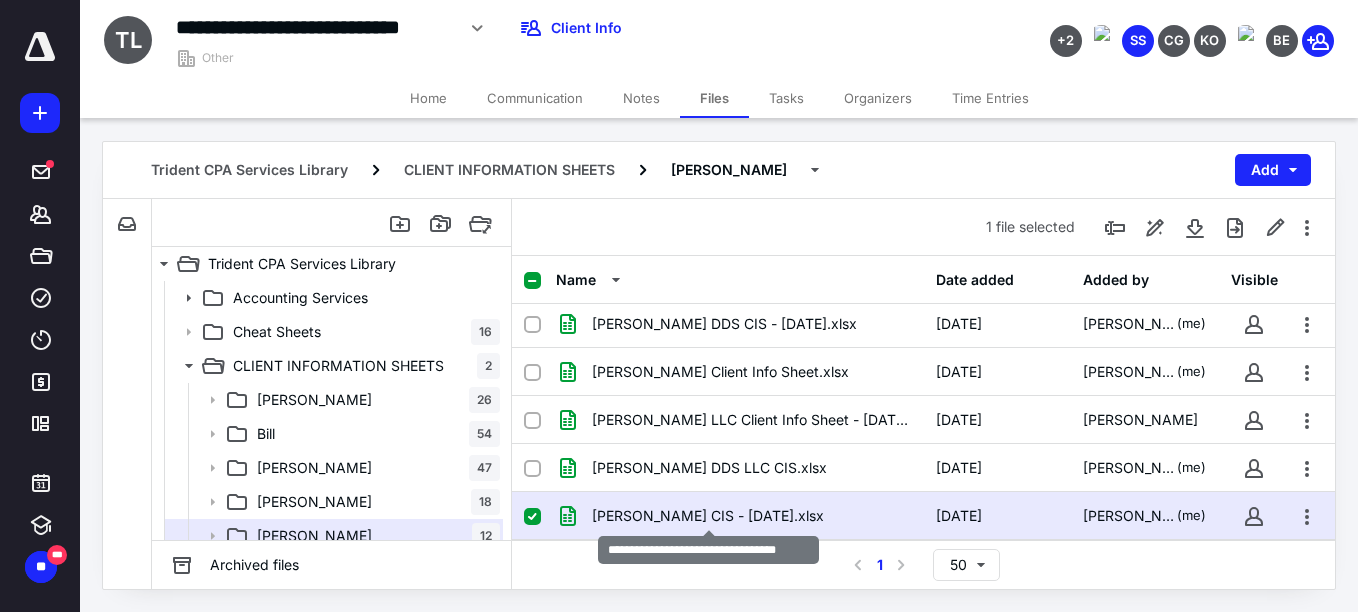 click on "[PERSON_NAME] CIS - [DATE].xlsx" at bounding box center (708, 516) 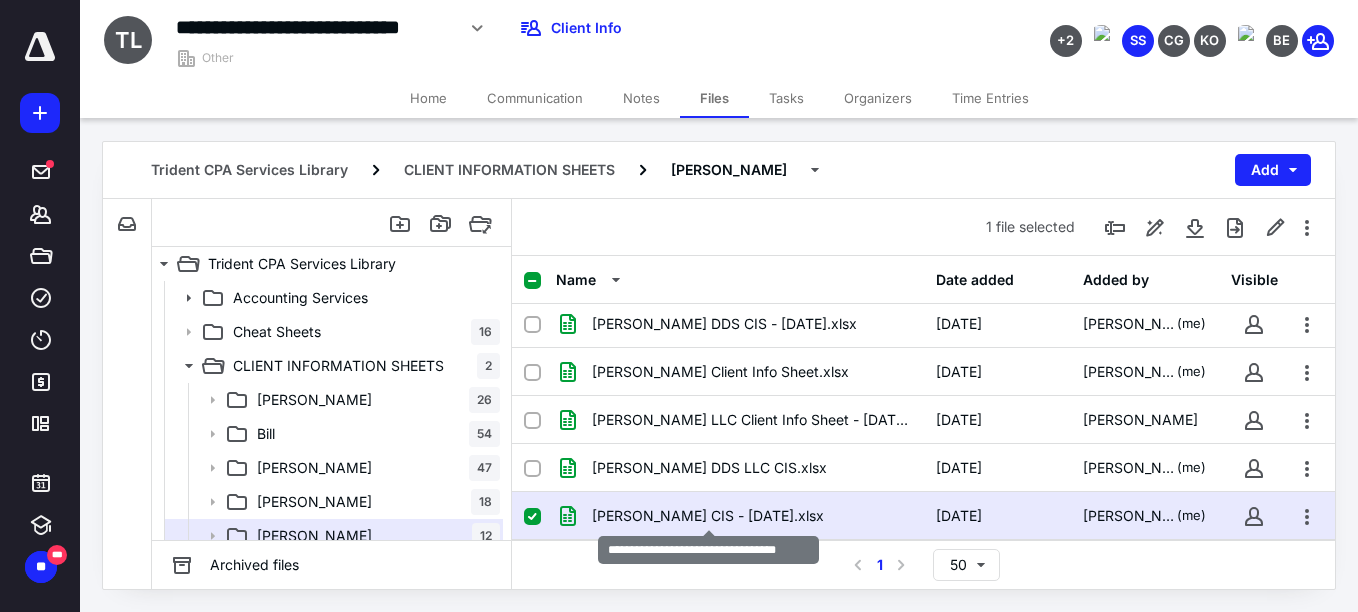 click on "[PERSON_NAME] CIS - [DATE].xlsx" at bounding box center [708, 516] 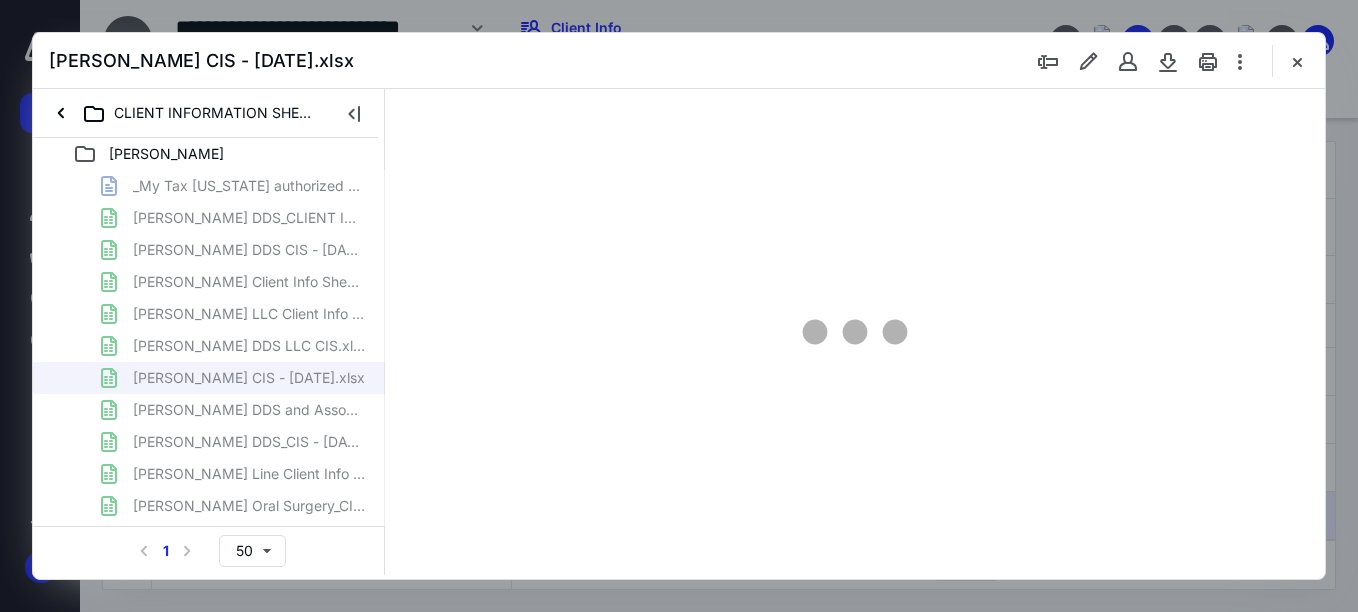scroll, scrollTop: 0, scrollLeft: 0, axis: both 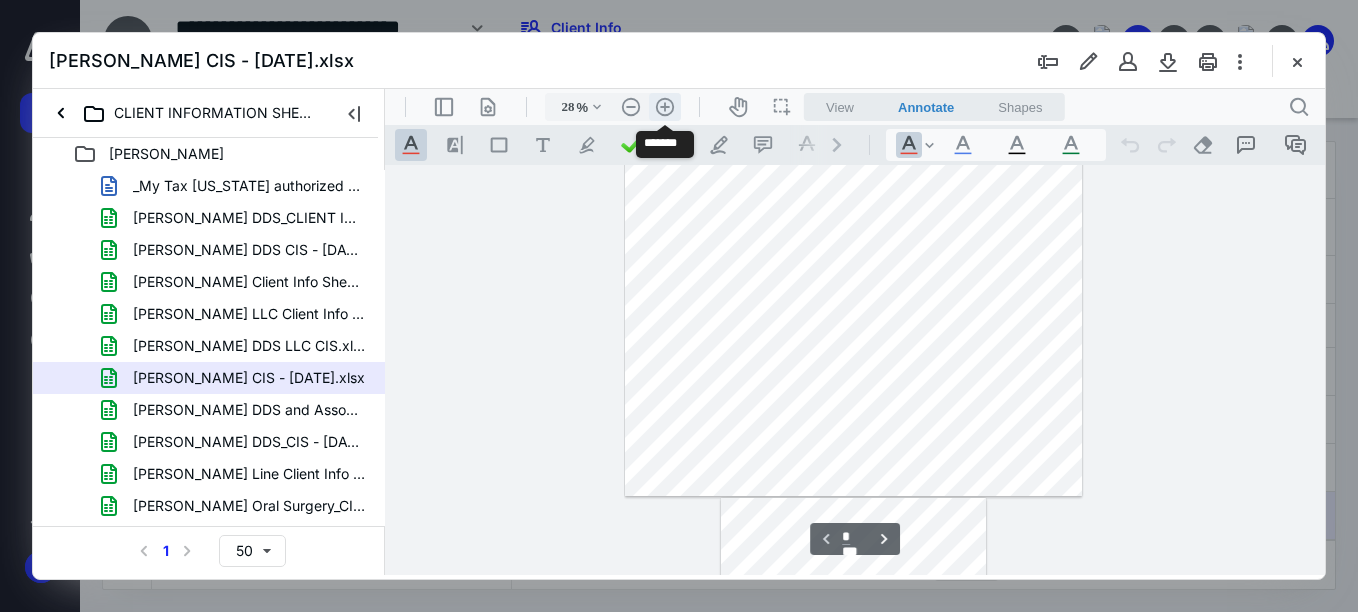 click on ".cls-1{fill:#abb0c4;} icon - header - zoom - in - line" at bounding box center [665, 107] 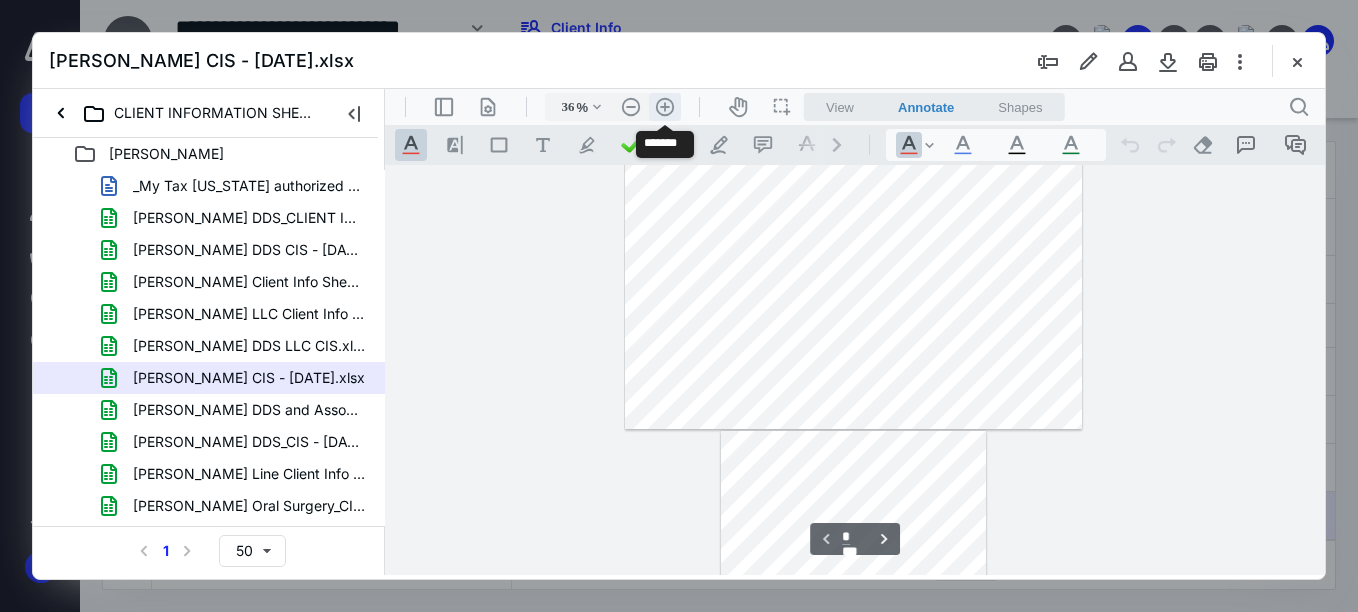 click on ".cls-1{fill:#abb0c4;} icon - header - zoom - in - line" at bounding box center (665, 107) 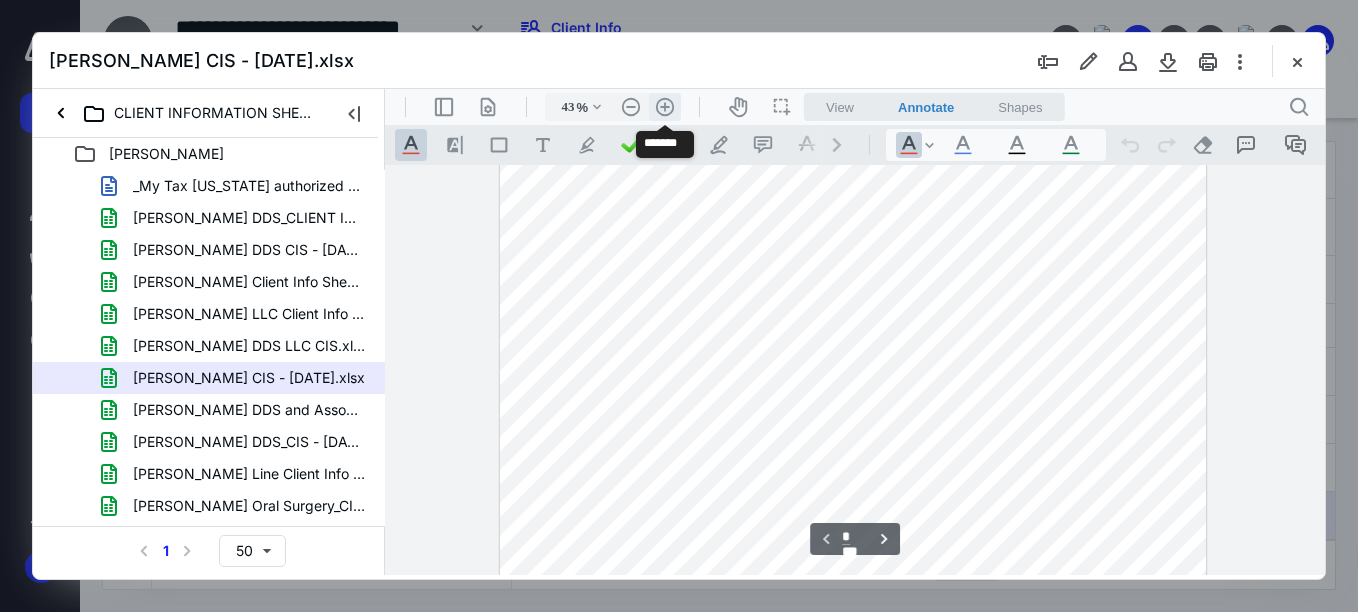 click on ".cls-1{fill:#abb0c4;} icon - header - zoom - in - line" at bounding box center (665, 107) 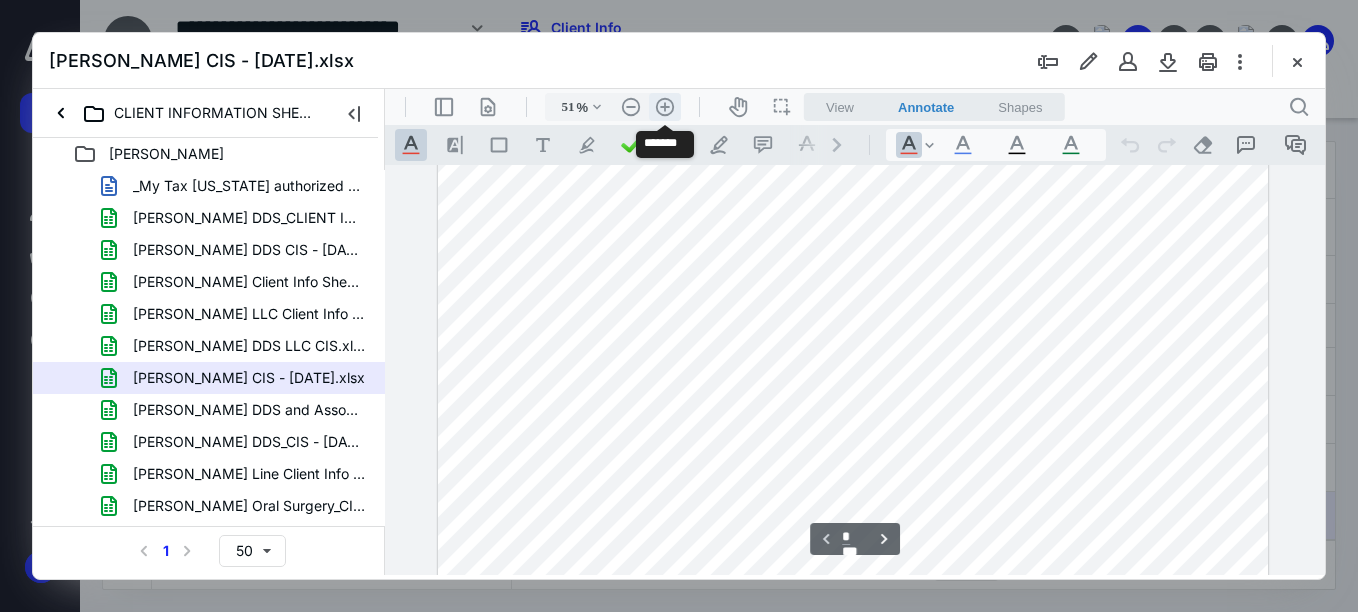 scroll, scrollTop: 278, scrollLeft: 0, axis: vertical 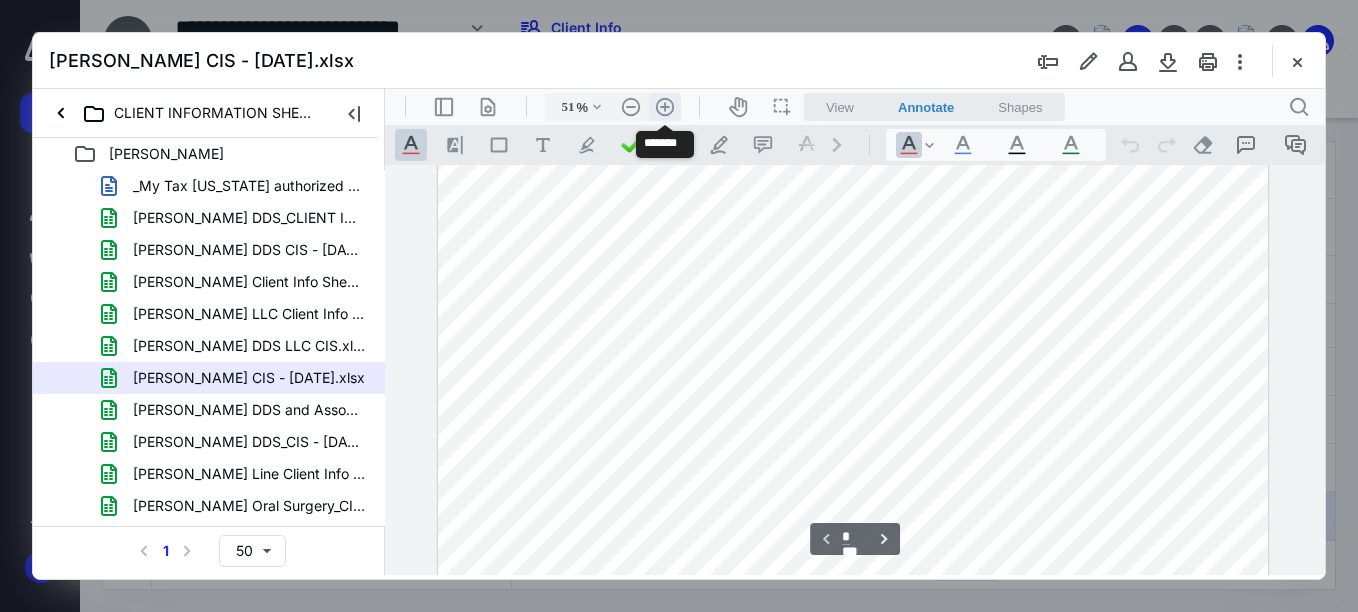 click on ".cls-1{fill:#abb0c4;} icon - header - zoom - in - line" at bounding box center (665, 107) 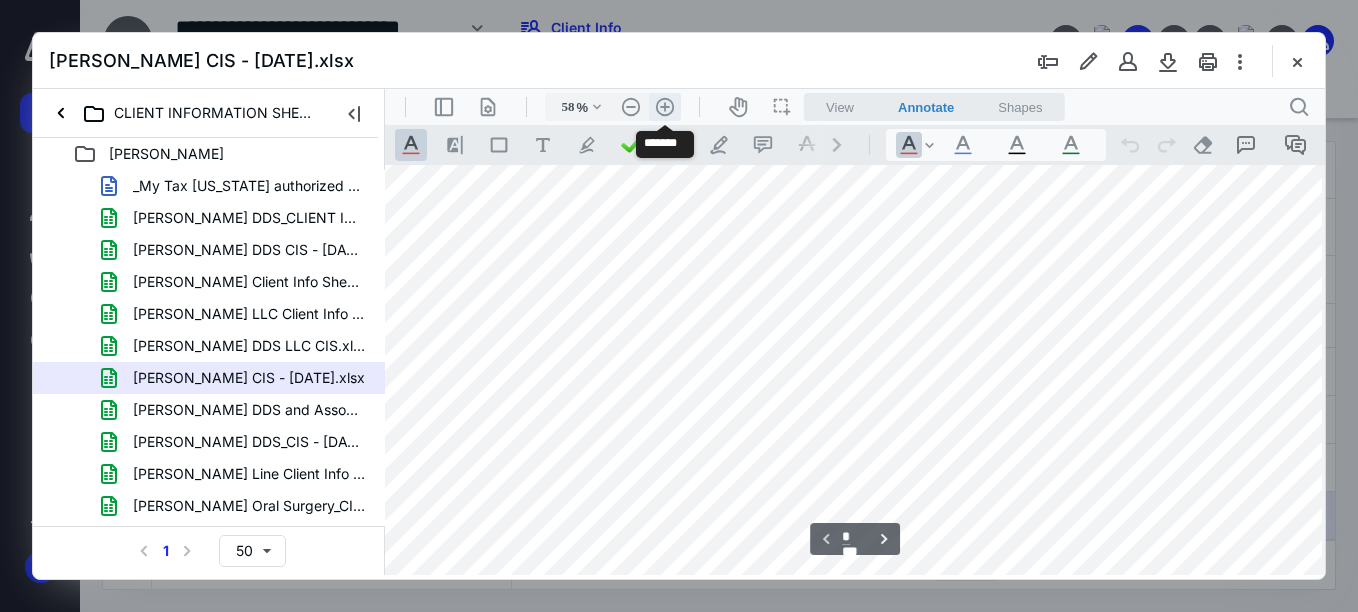 click on ".cls-1{fill:#abb0c4;} icon - header - zoom - in - line" at bounding box center (665, 107) 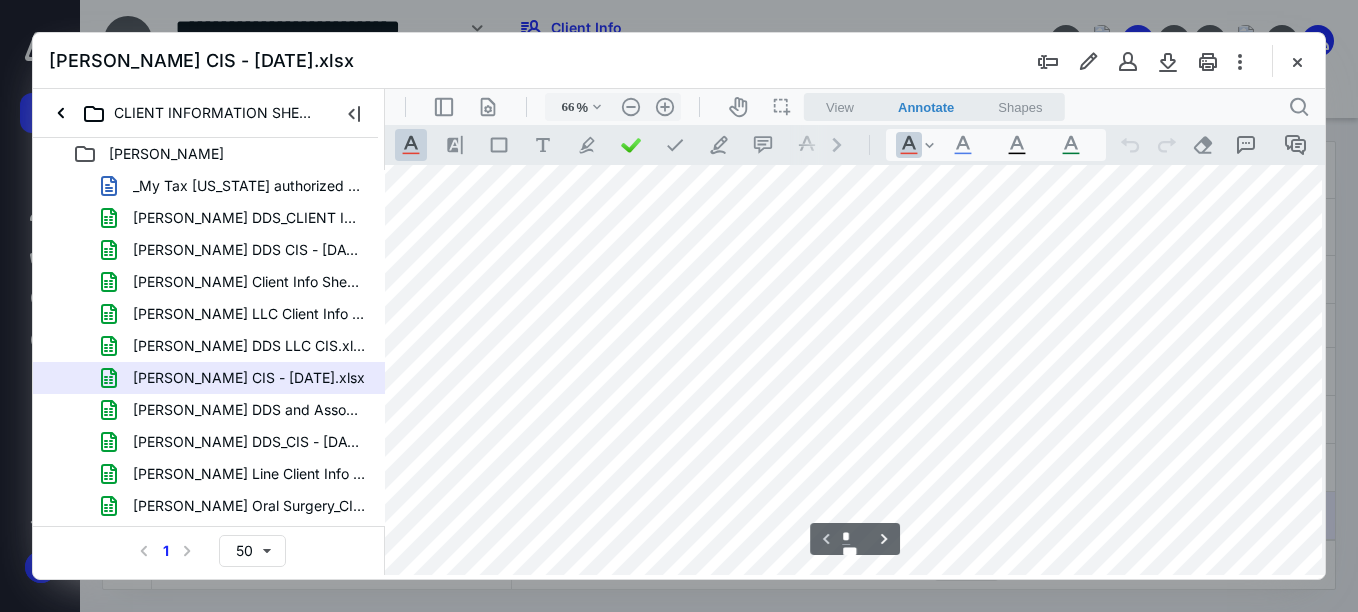 scroll, scrollTop: 412, scrollLeft: 78, axis: both 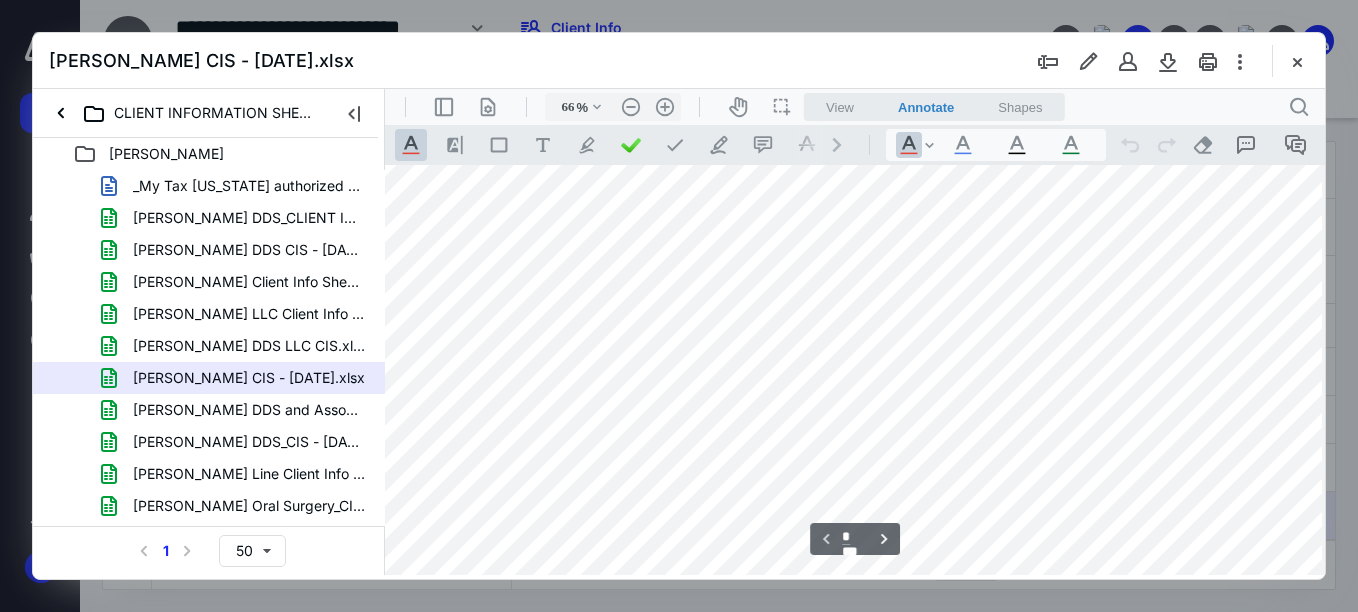 click on "[PERSON_NAME] CIS - [DATE].xlsx" at bounding box center [679, 61] 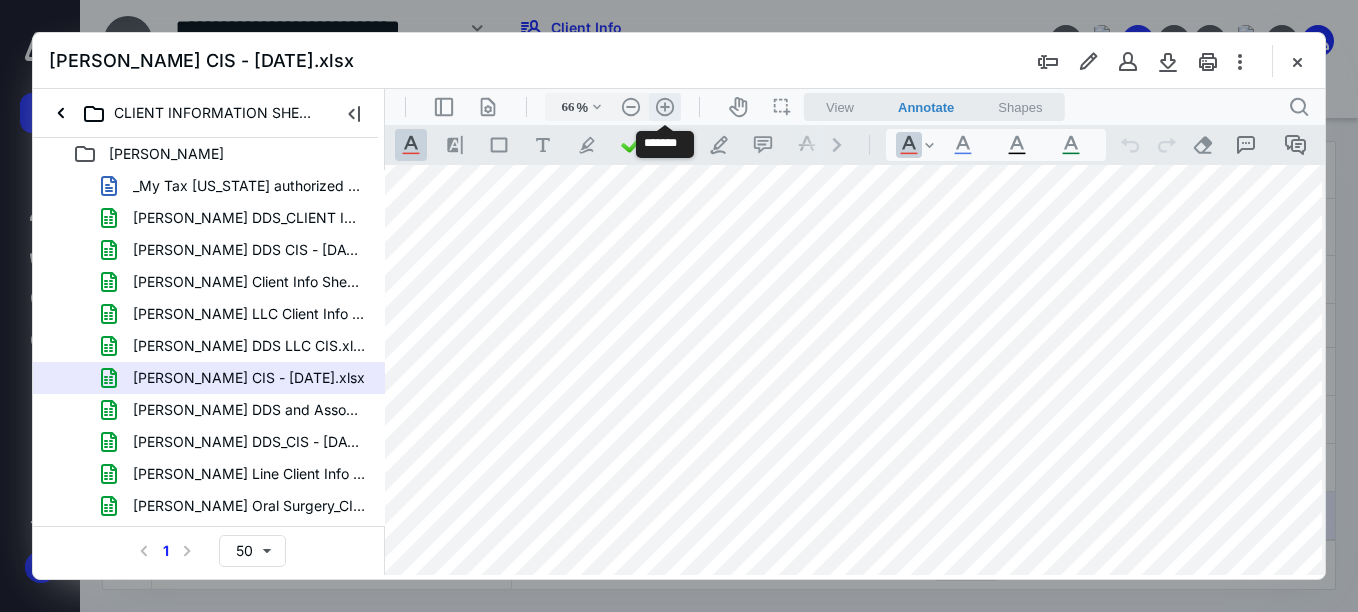 click on ".cls-1{fill:#abb0c4;} icon - header - zoom - in - line" at bounding box center (665, 107) 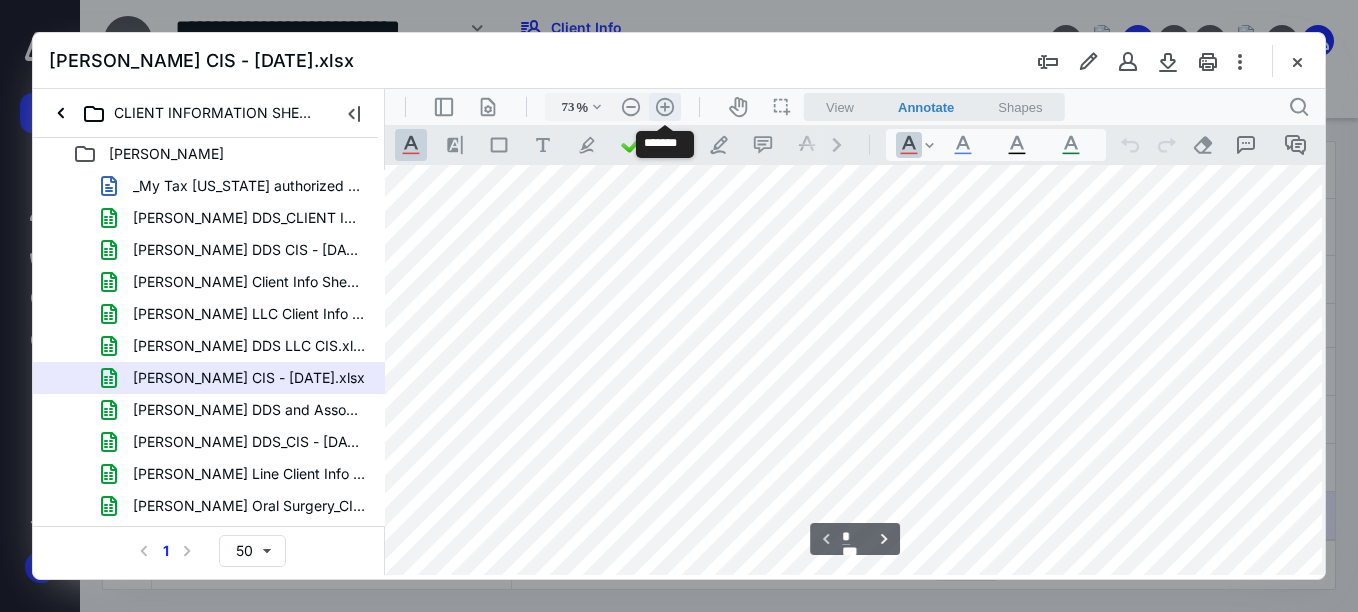 click on ".cls-1{fill:#abb0c4;} icon - header - zoom - in - line" at bounding box center [665, 107] 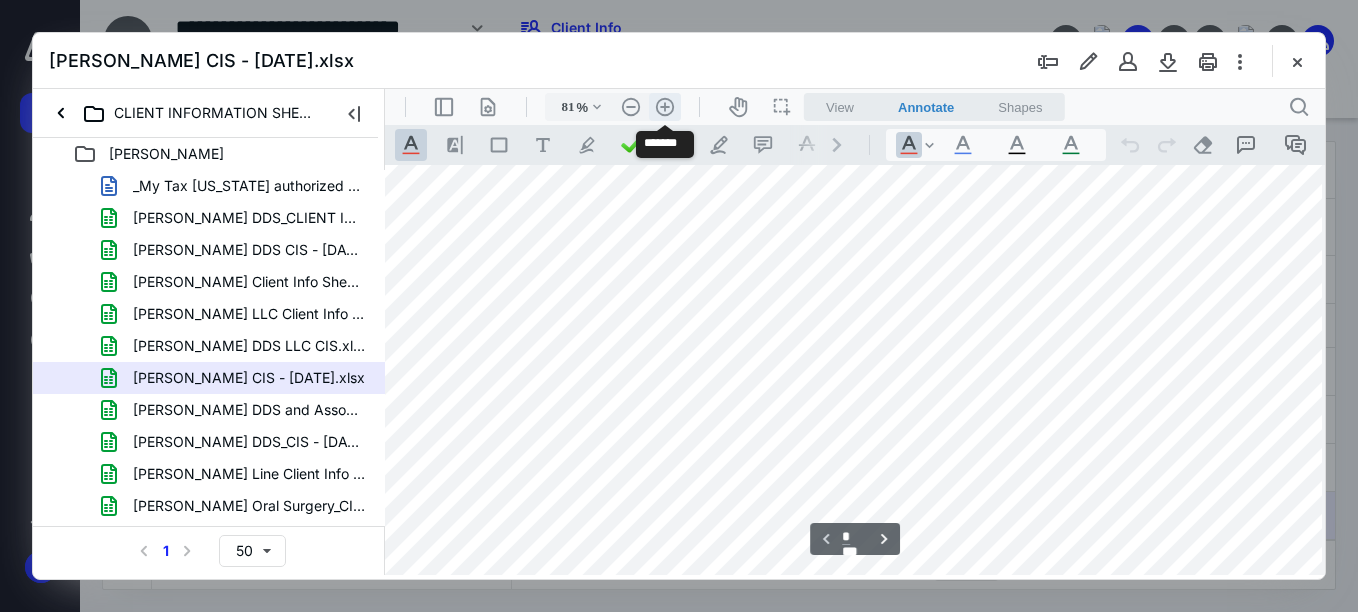 scroll, scrollTop: 546, scrollLeft: 204, axis: both 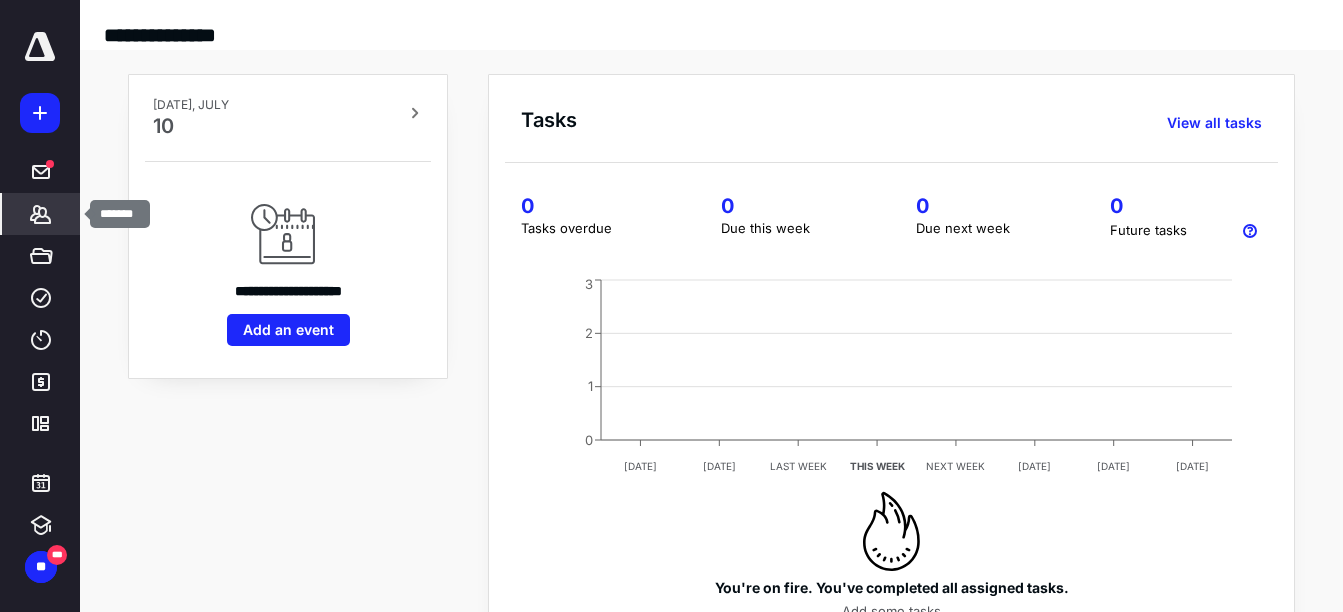 click on "*******" at bounding box center [41, 214] 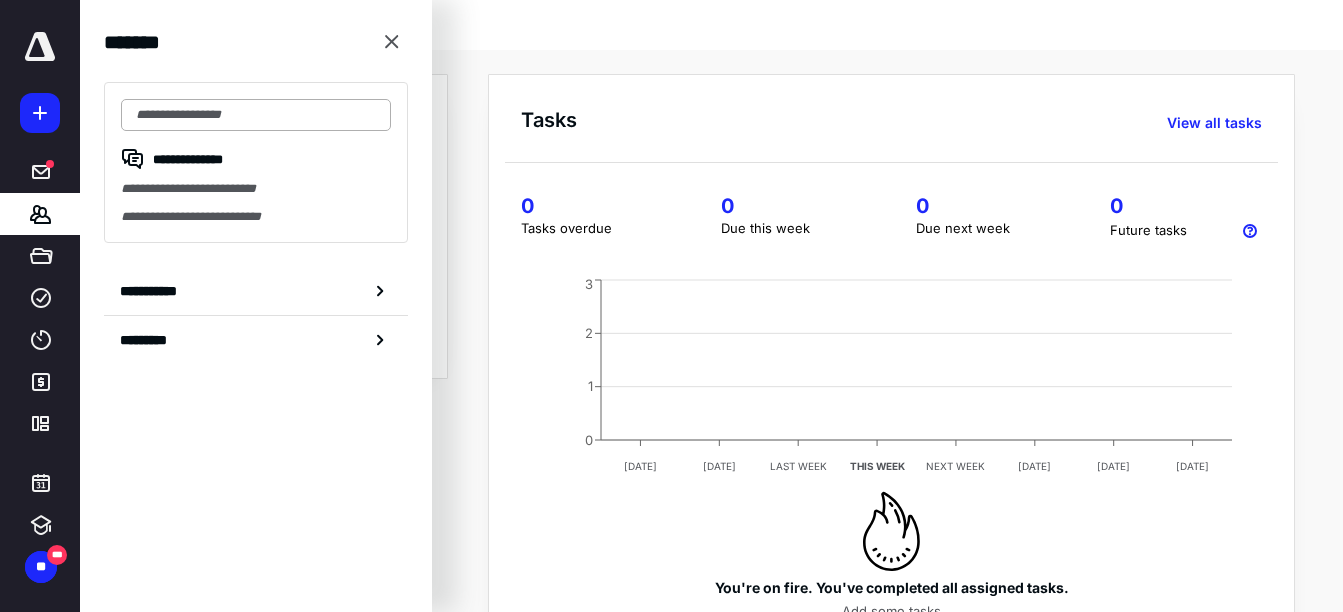 click at bounding box center (256, 115) 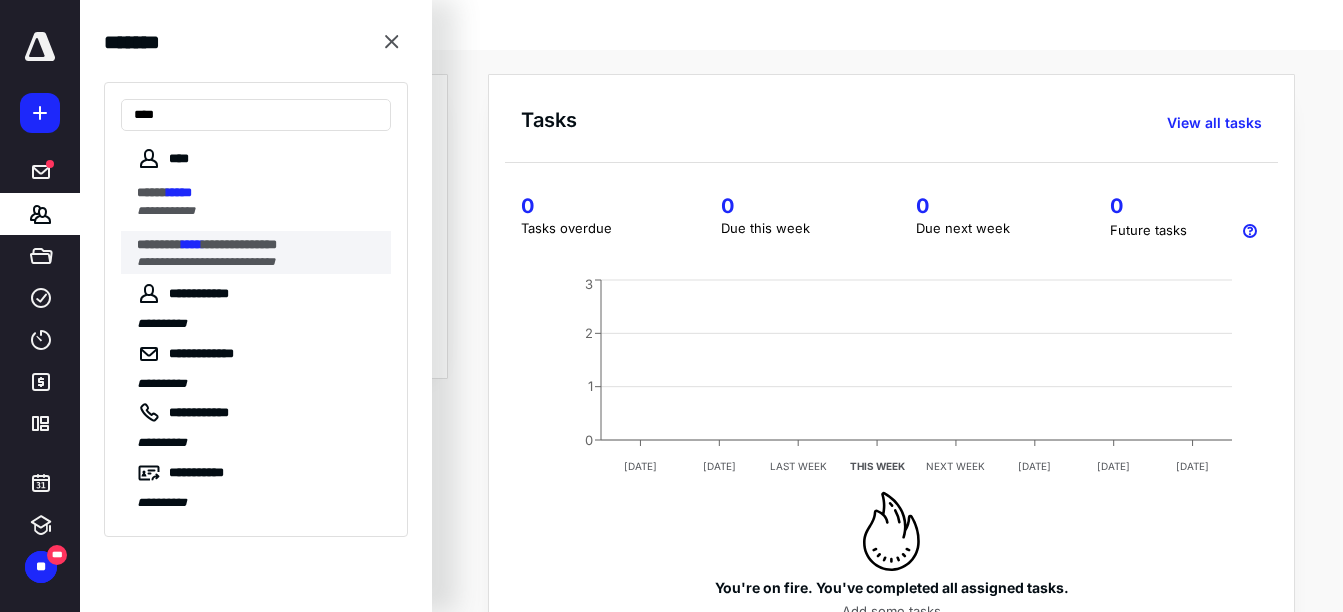 type on "****" 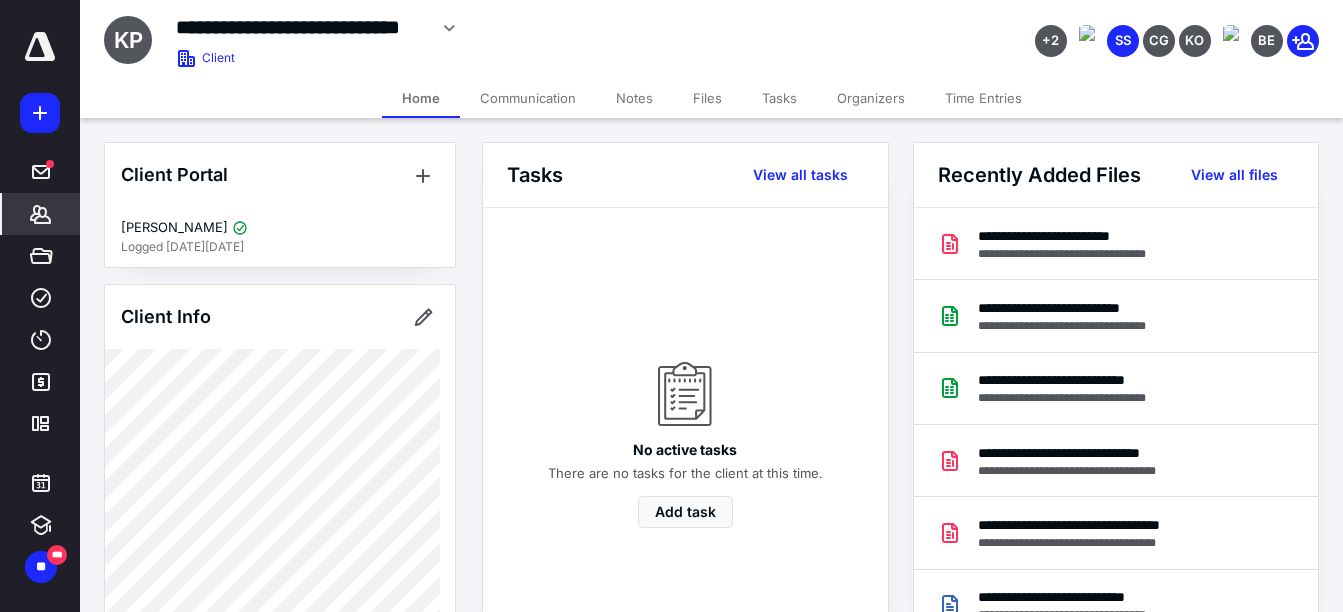 click on "Files" at bounding box center (707, 98) 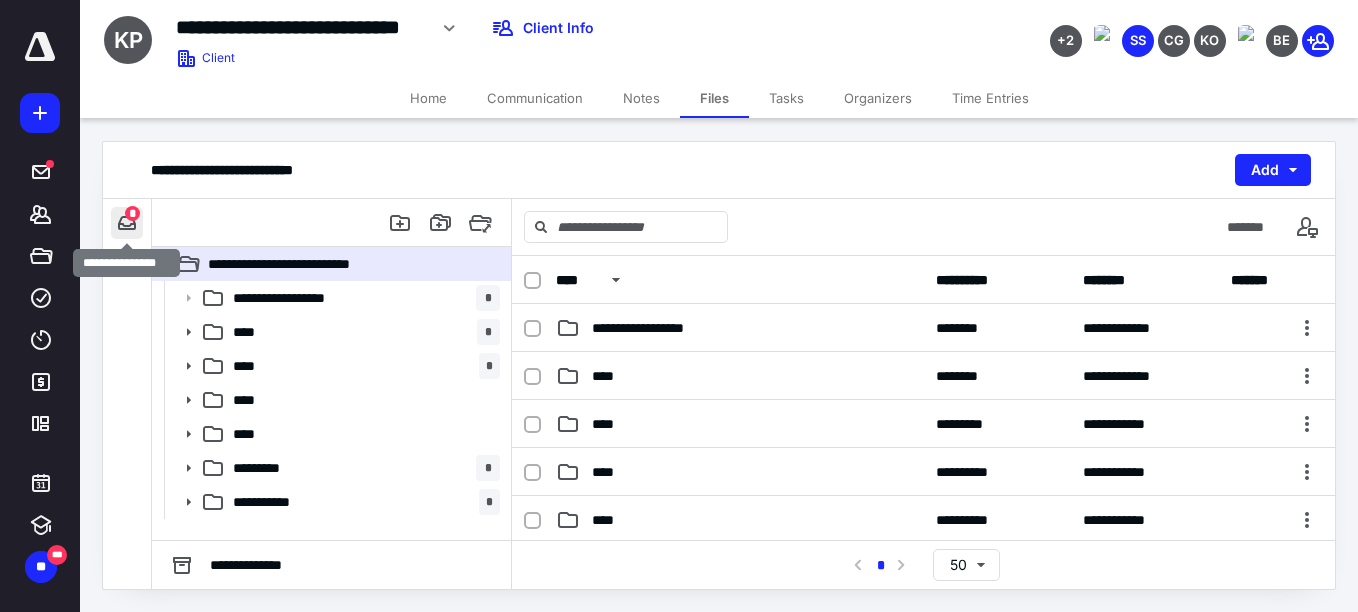 click at bounding box center [127, 223] 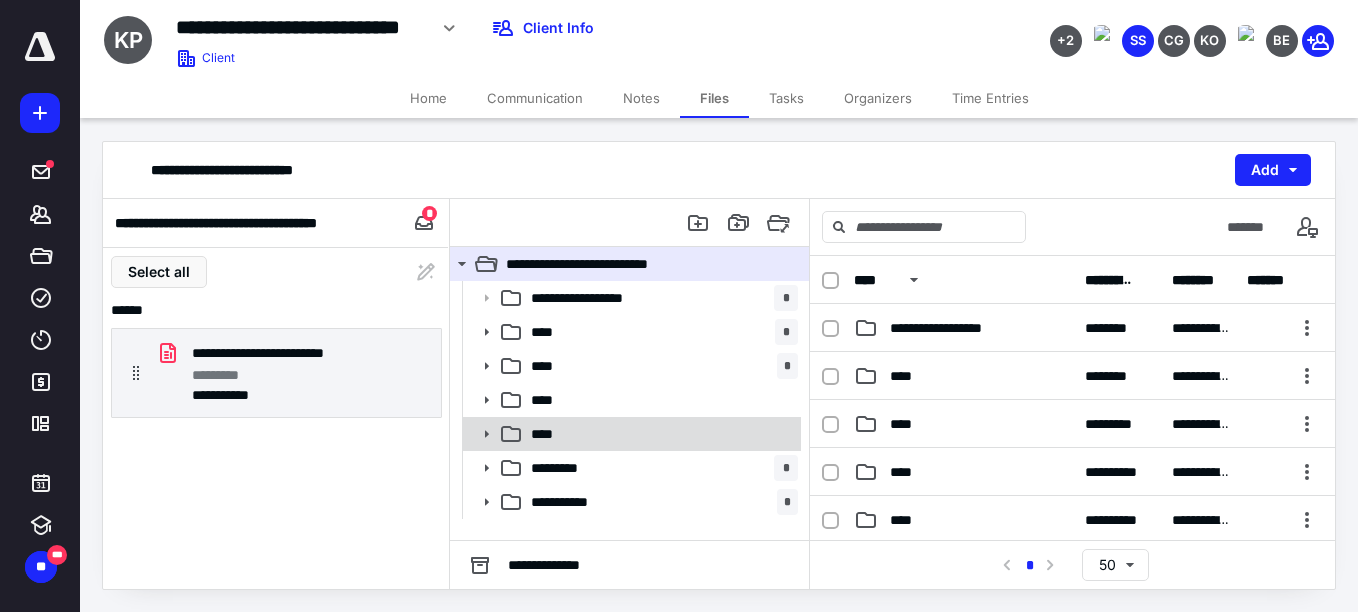 click 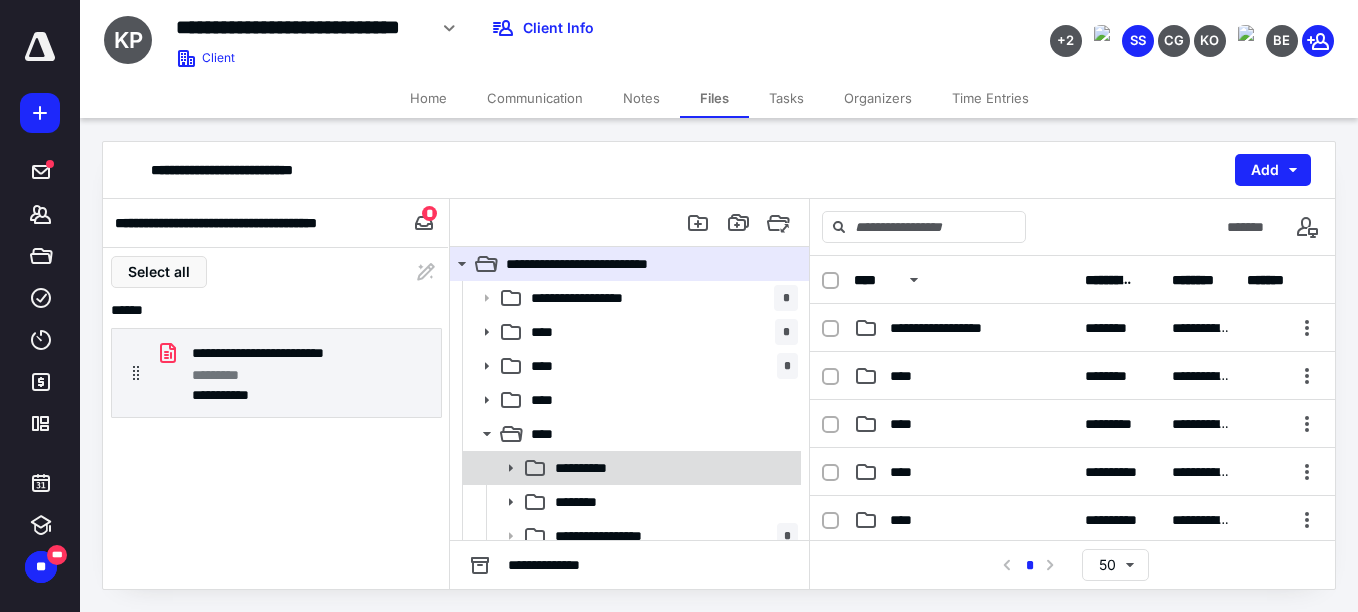 click 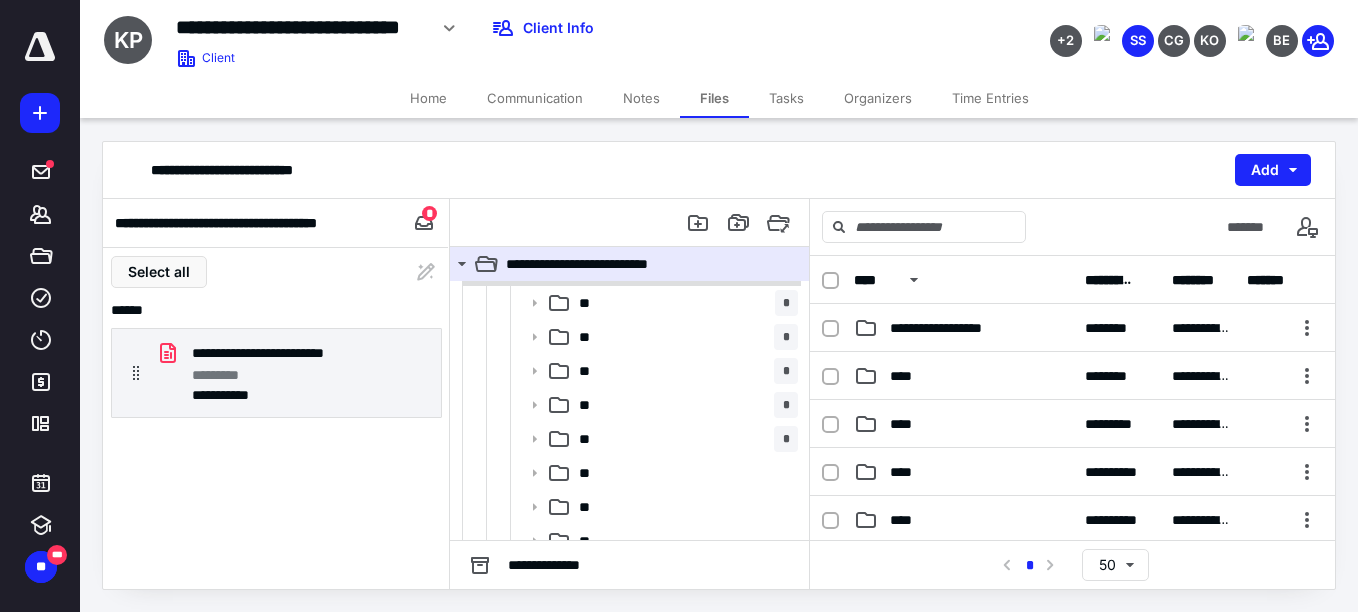 scroll, scrollTop: 200, scrollLeft: 0, axis: vertical 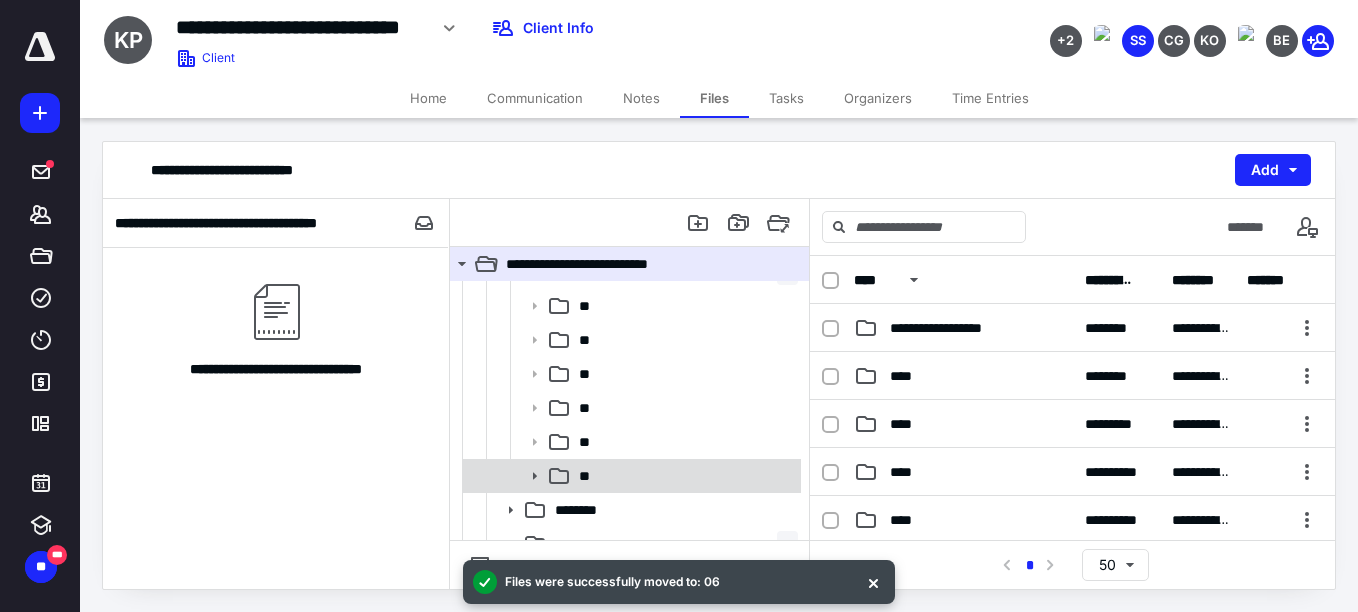 click 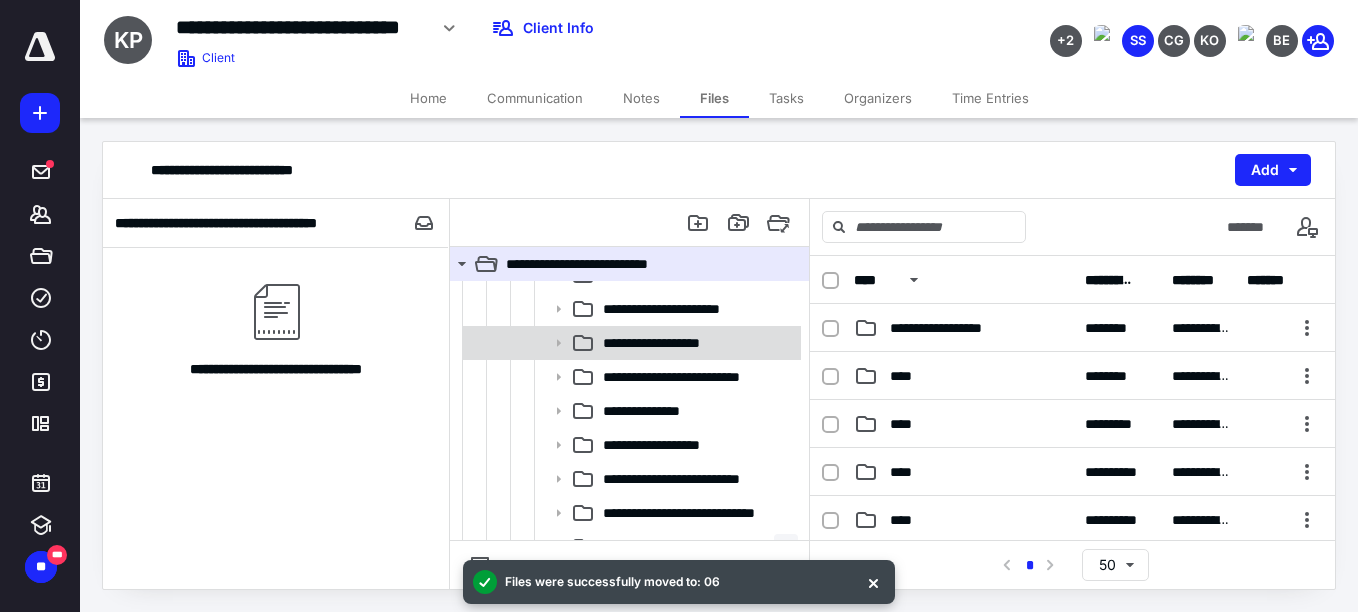 scroll, scrollTop: 700, scrollLeft: 0, axis: vertical 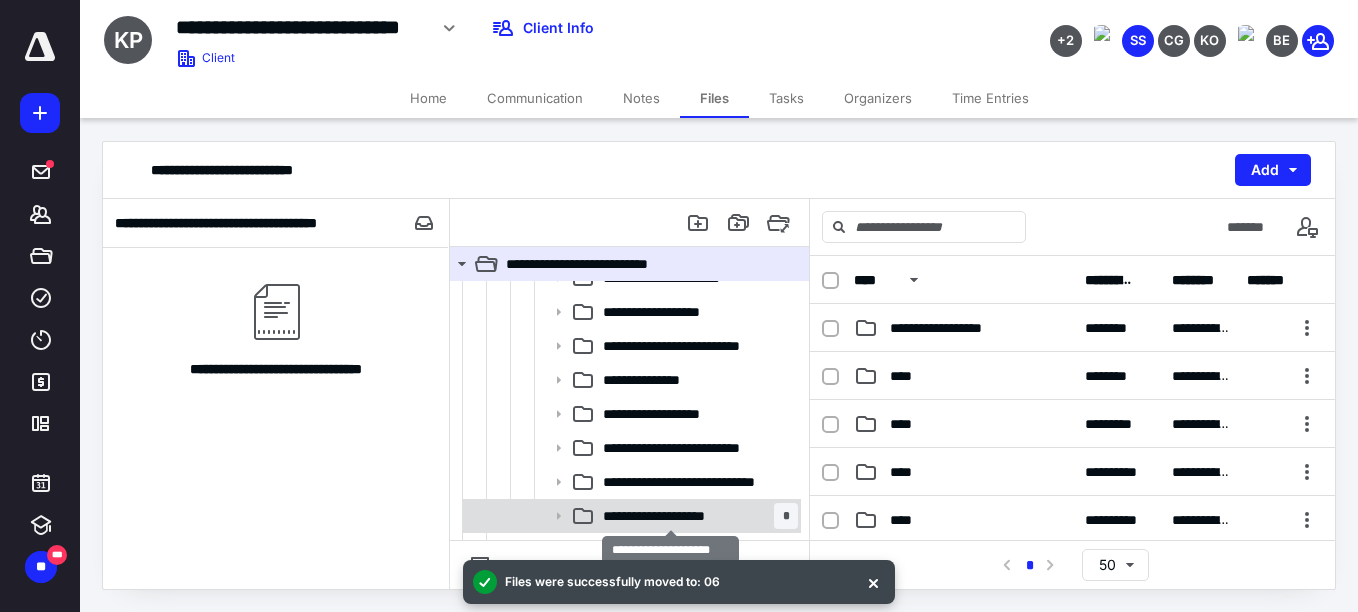 click on "**********" at bounding box center (671, 516) 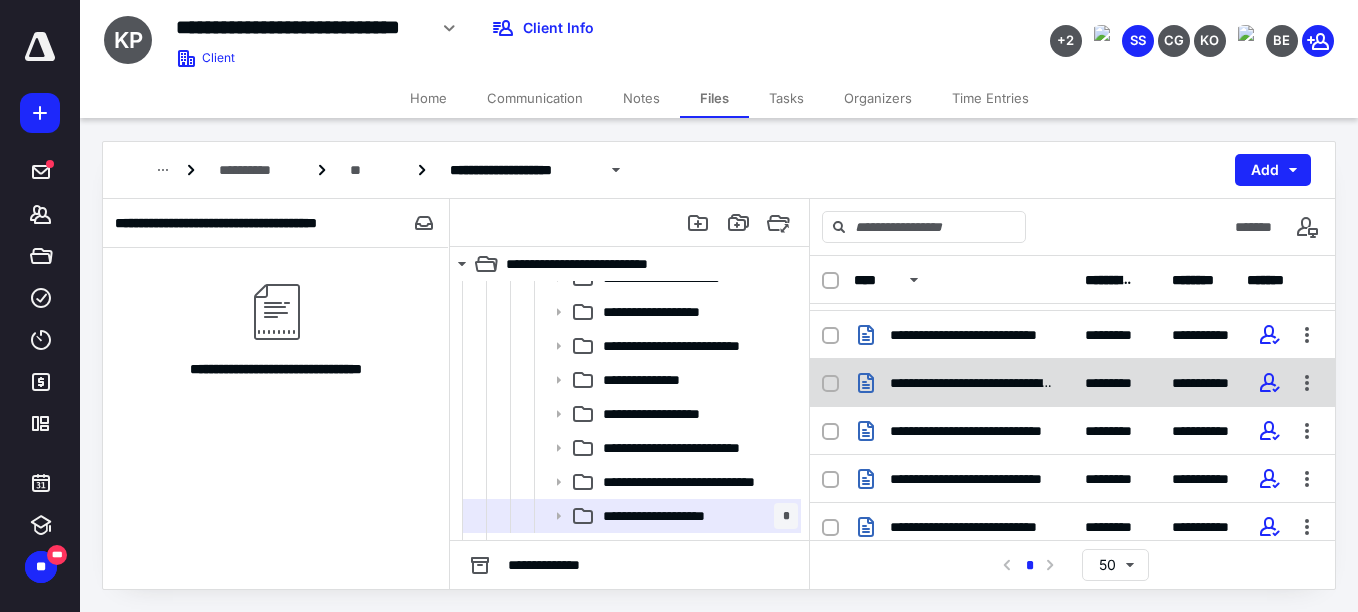 scroll, scrollTop: 64, scrollLeft: 0, axis: vertical 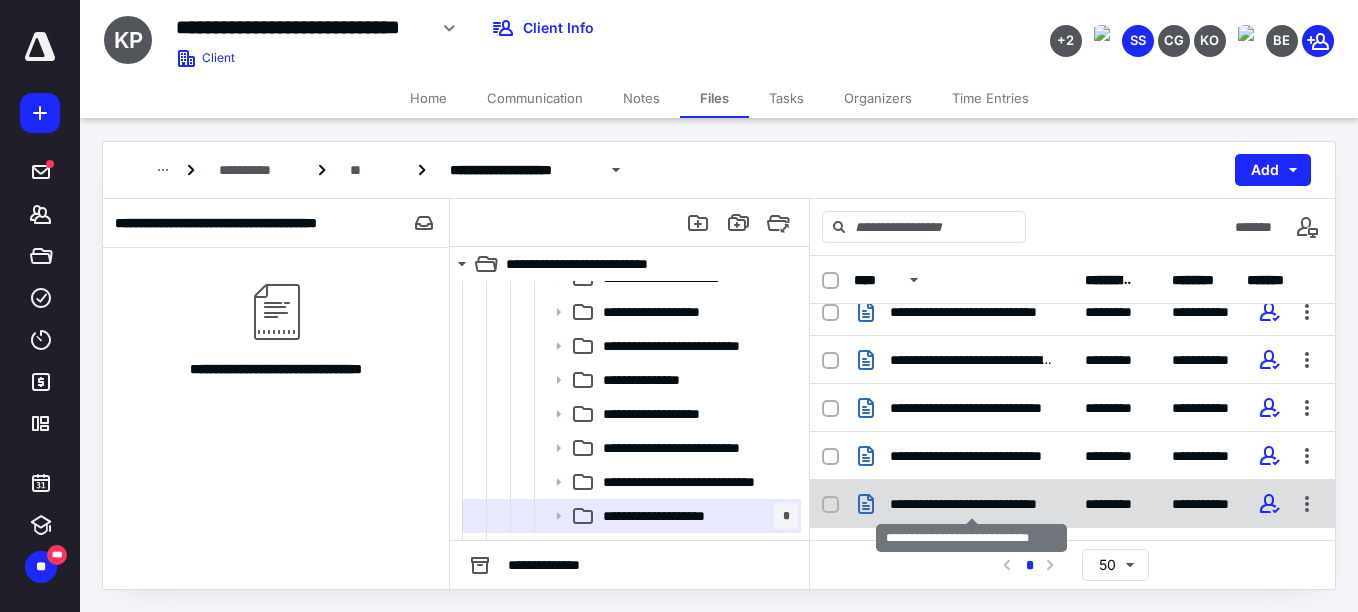 click on "**********" at bounding box center (971, 504) 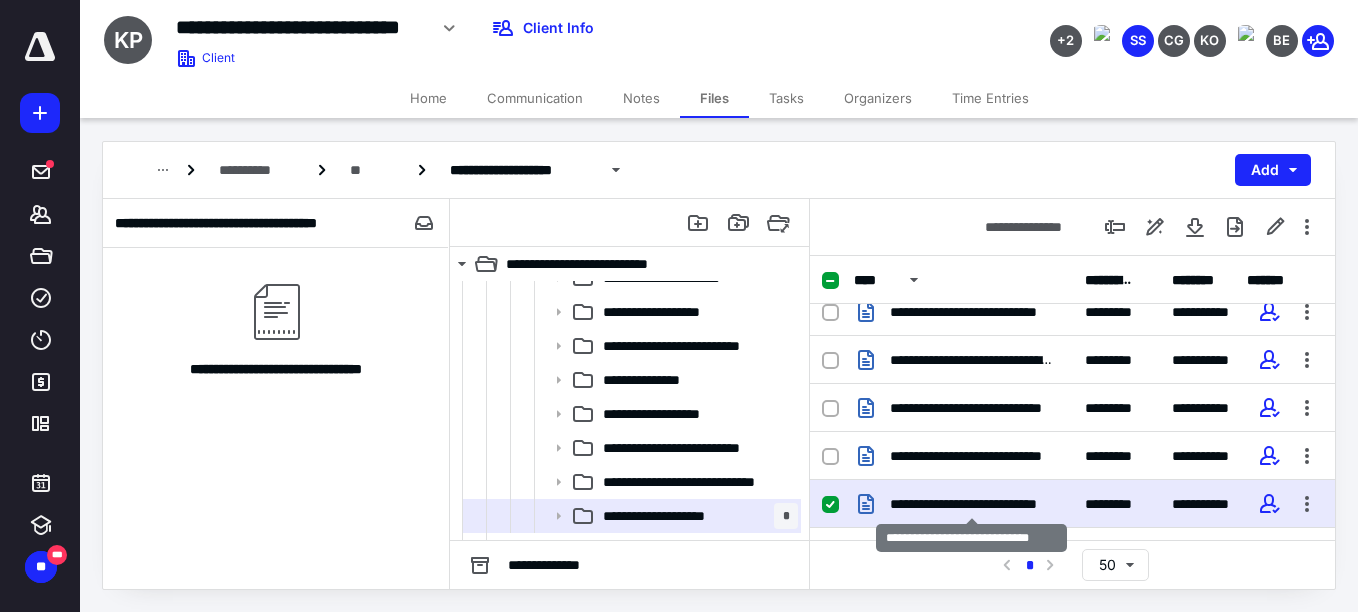 click on "**********" at bounding box center (971, 504) 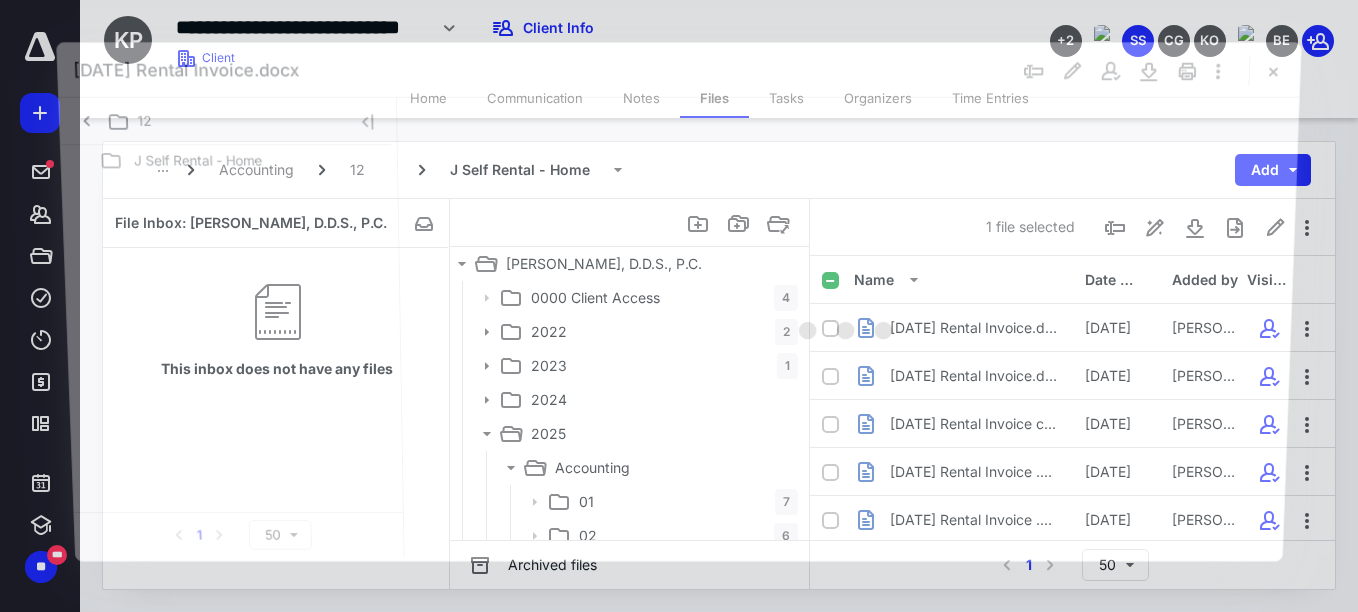 scroll, scrollTop: 700, scrollLeft: 0, axis: vertical 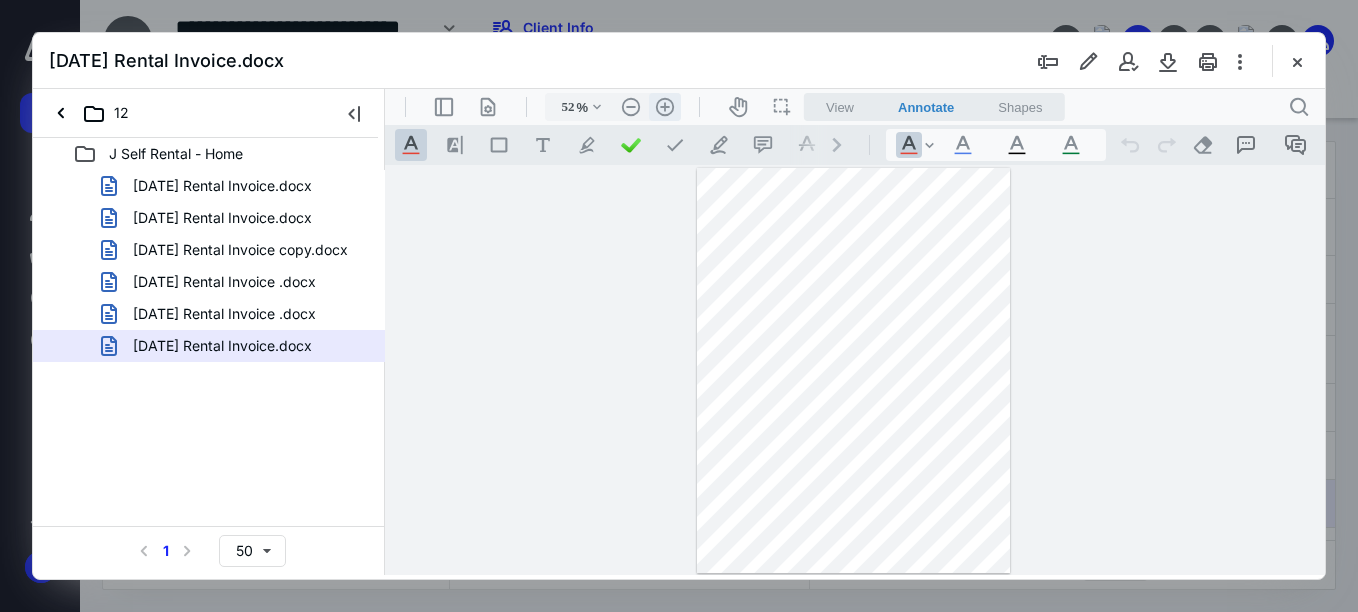 click on ".cls-1{fill:#abb0c4;} icon - header - zoom - in - line" at bounding box center (665, 107) 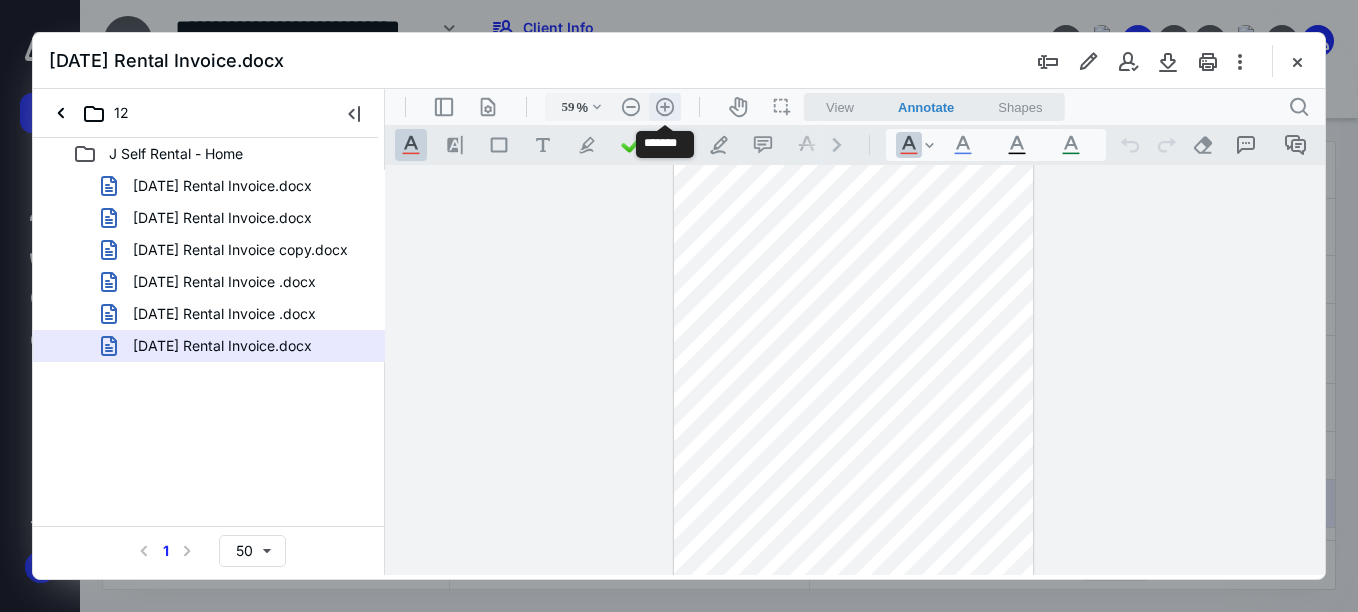 click on ".cls-1{fill:#abb0c4;} icon - header - zoom - in - line" at bounding box center (665, 107) 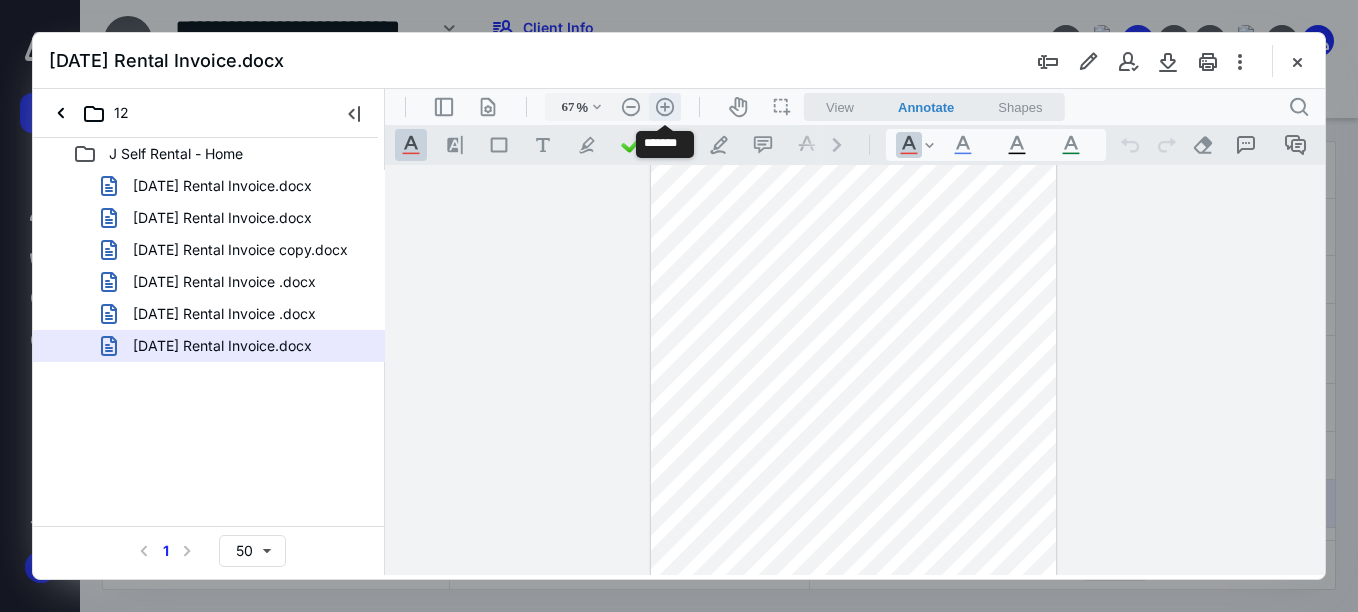 click on ".cls-1{fill:#abb0c4;} icon - header - zoom - in - line" at bounding box center (665, 107) 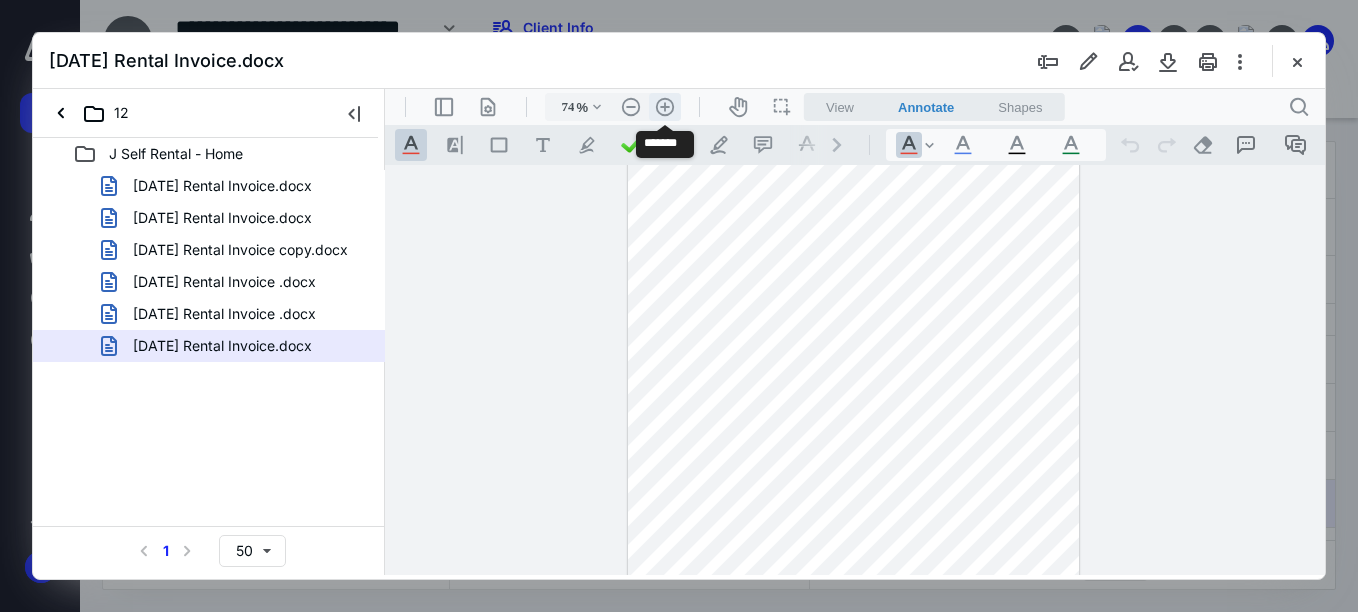 click on ".cls-1{fill:#abb0c4;} icon - header - zoom - in - line" at bounding box center (665, 107) 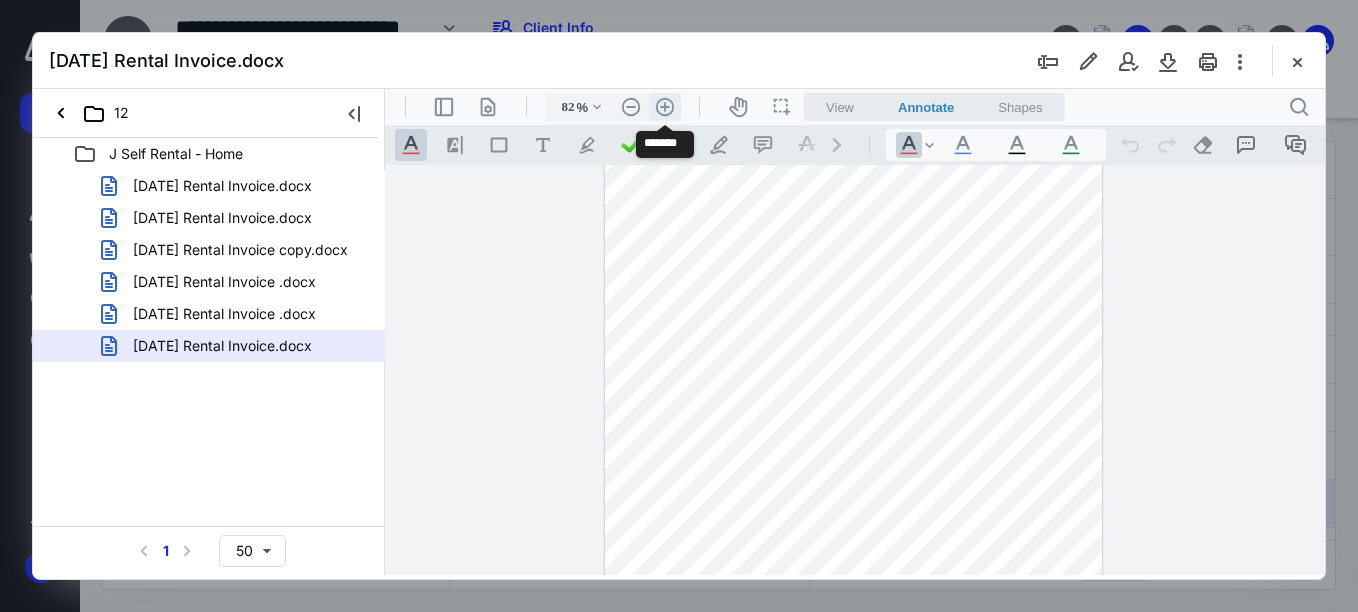 click on ".cls-1{fill:#abb0c4;} icon - header - zoom - in - line" at bounding box center (665, 107) 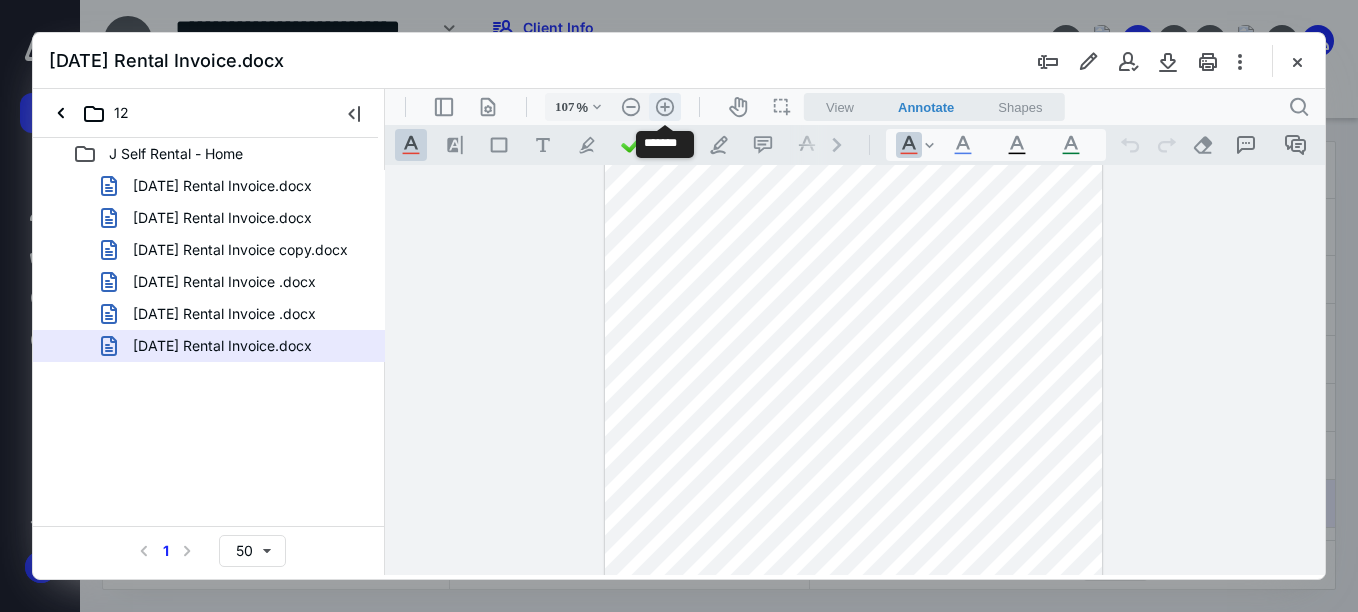 scroll, scrollTop: 176, scrollLeft: 0, axis: vertical 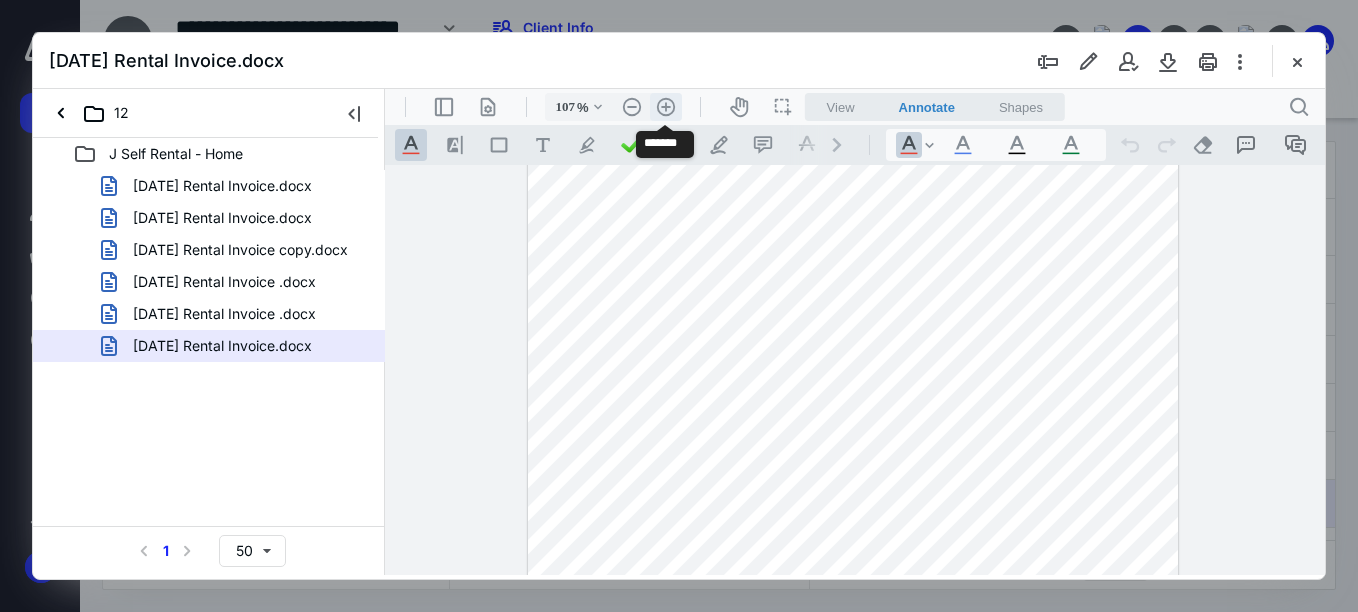 click on ".cls-1{fill:#abb0c4;} icon - header - zoom - in - line" at bounding box center (666, 107) 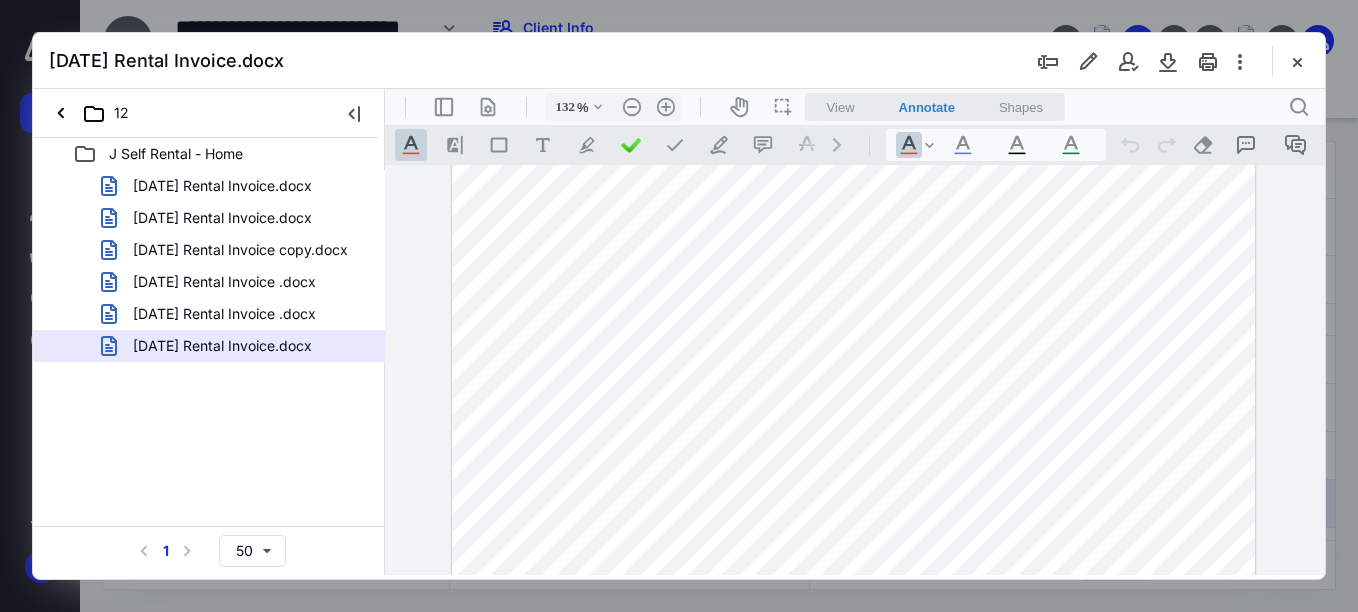 scroll, scrollTop: 57, scrollLeft: 0, axis: vertical 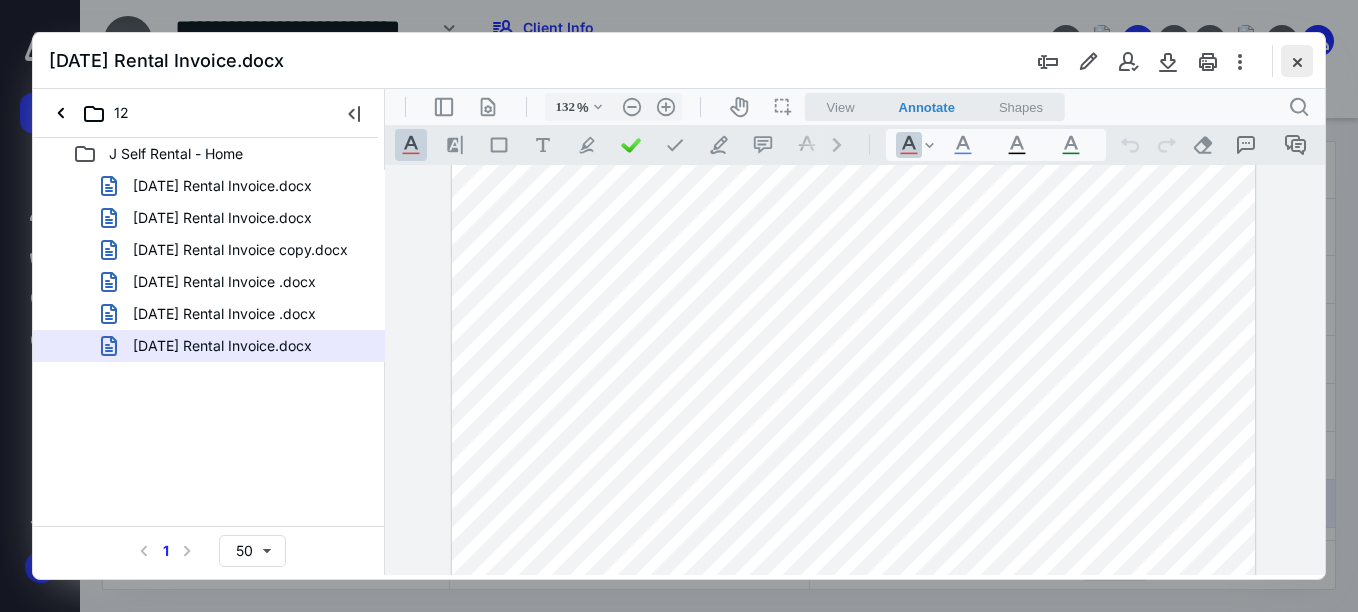 click at bounding box center [1297, 61] 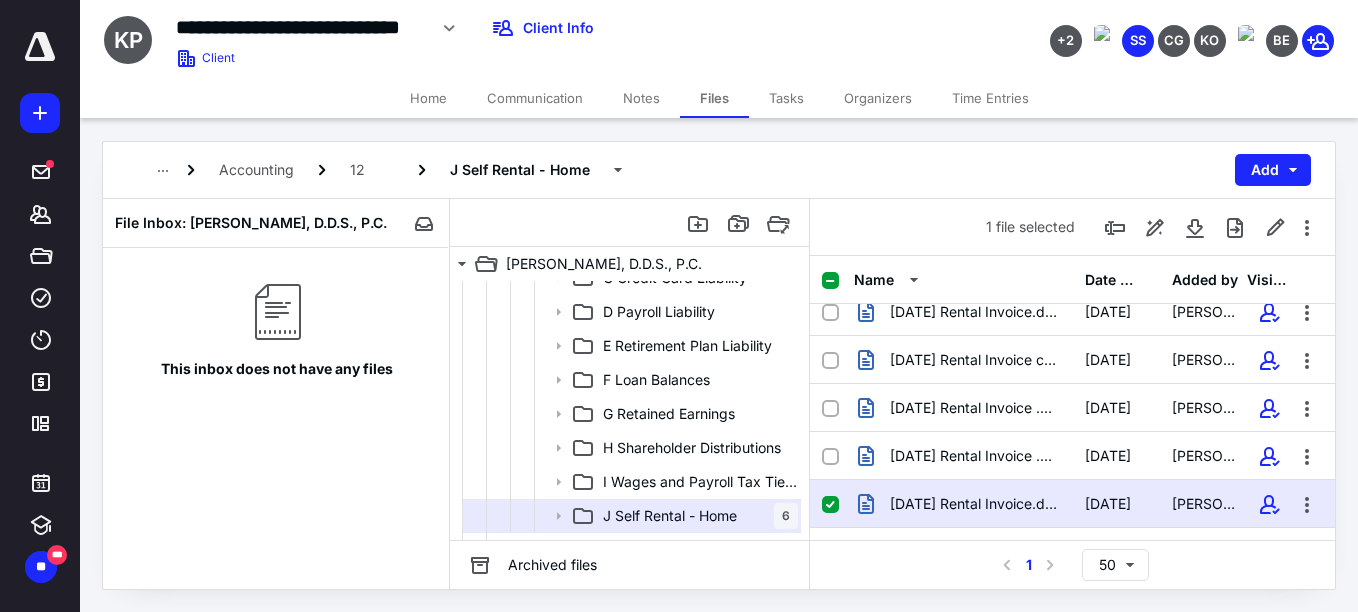 click at bounding box center (830, 505) 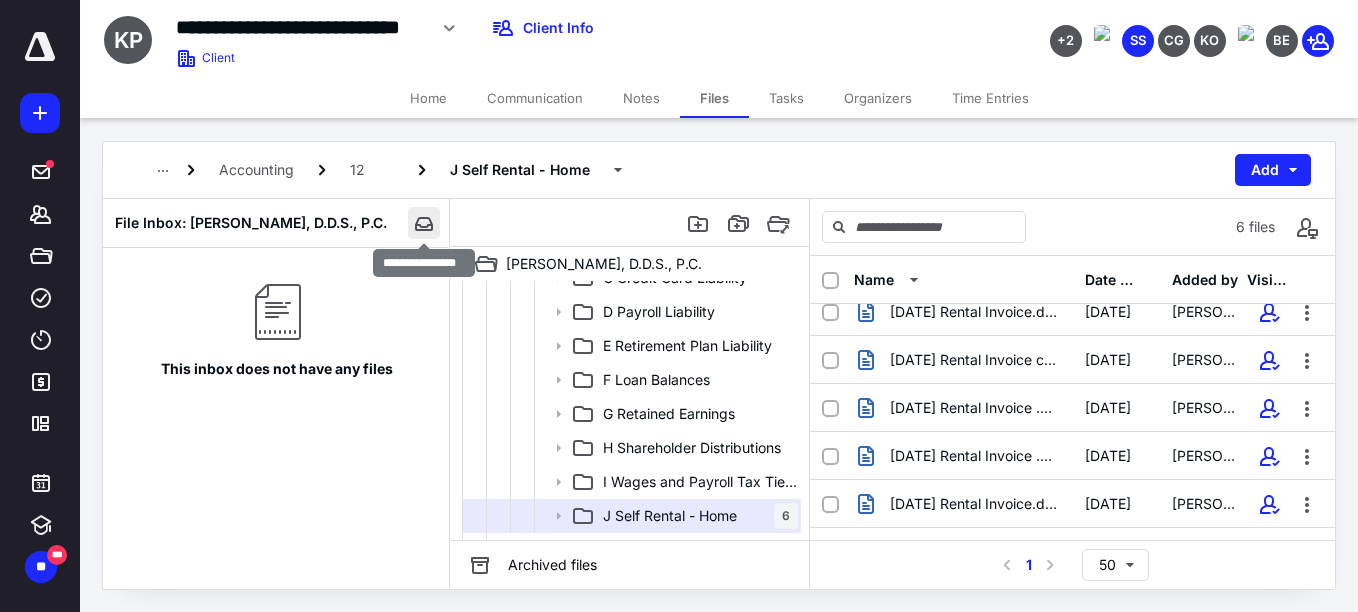 click at bounding box center [424, 223] 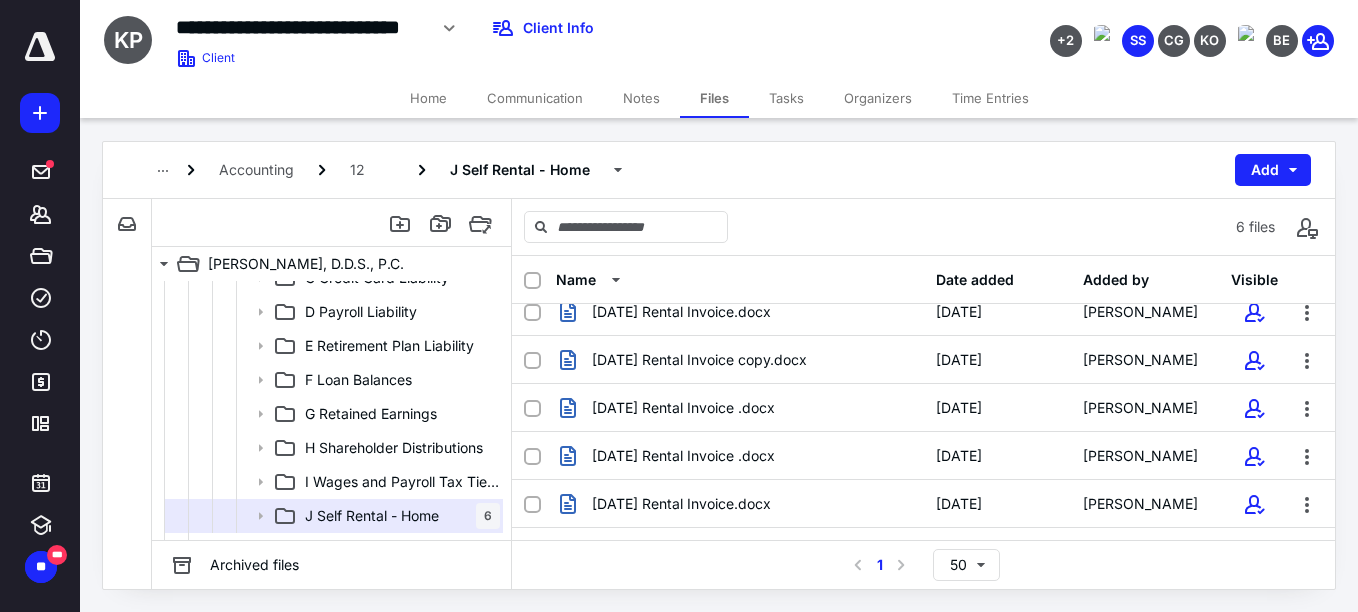 checkbox on "false" 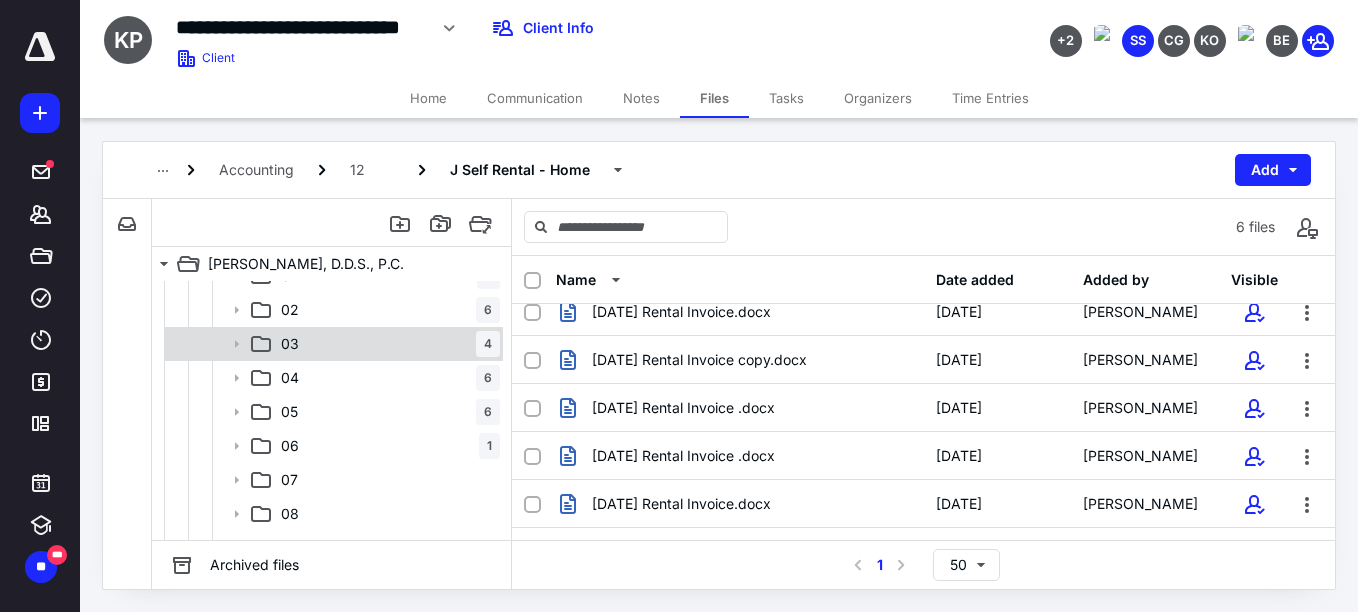 scroll, scrollTop: 200, scrollLeft: 0, axis: vertical 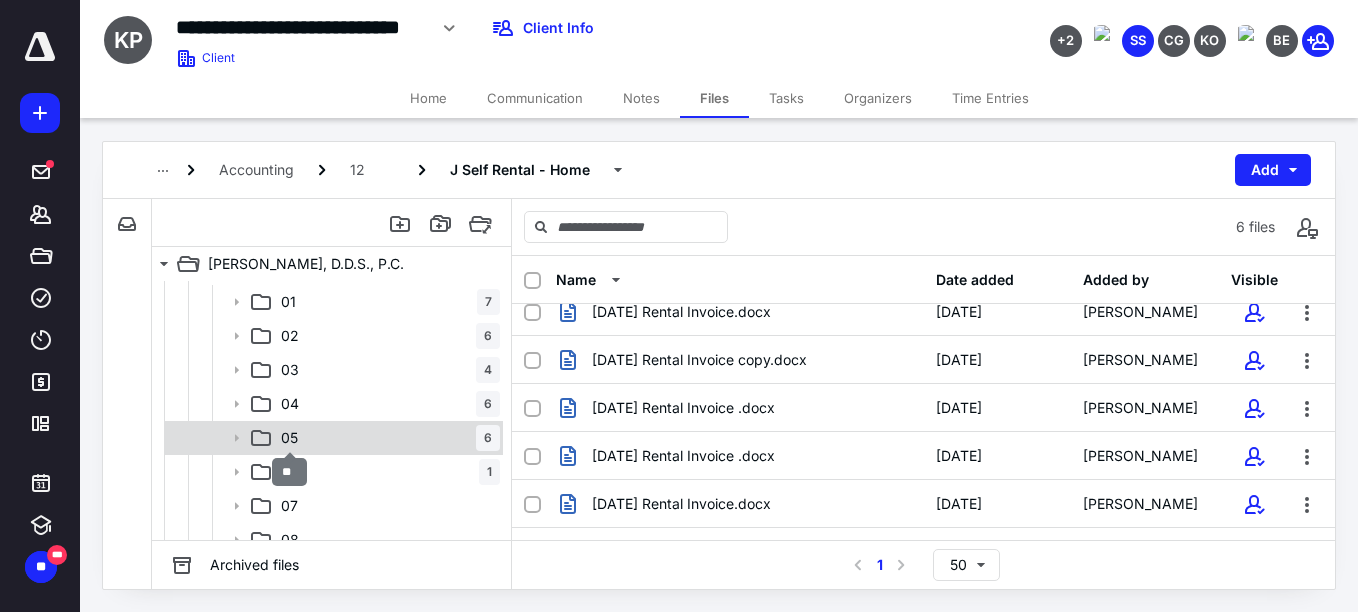 click on "05" at bounding box center [289, 438] 